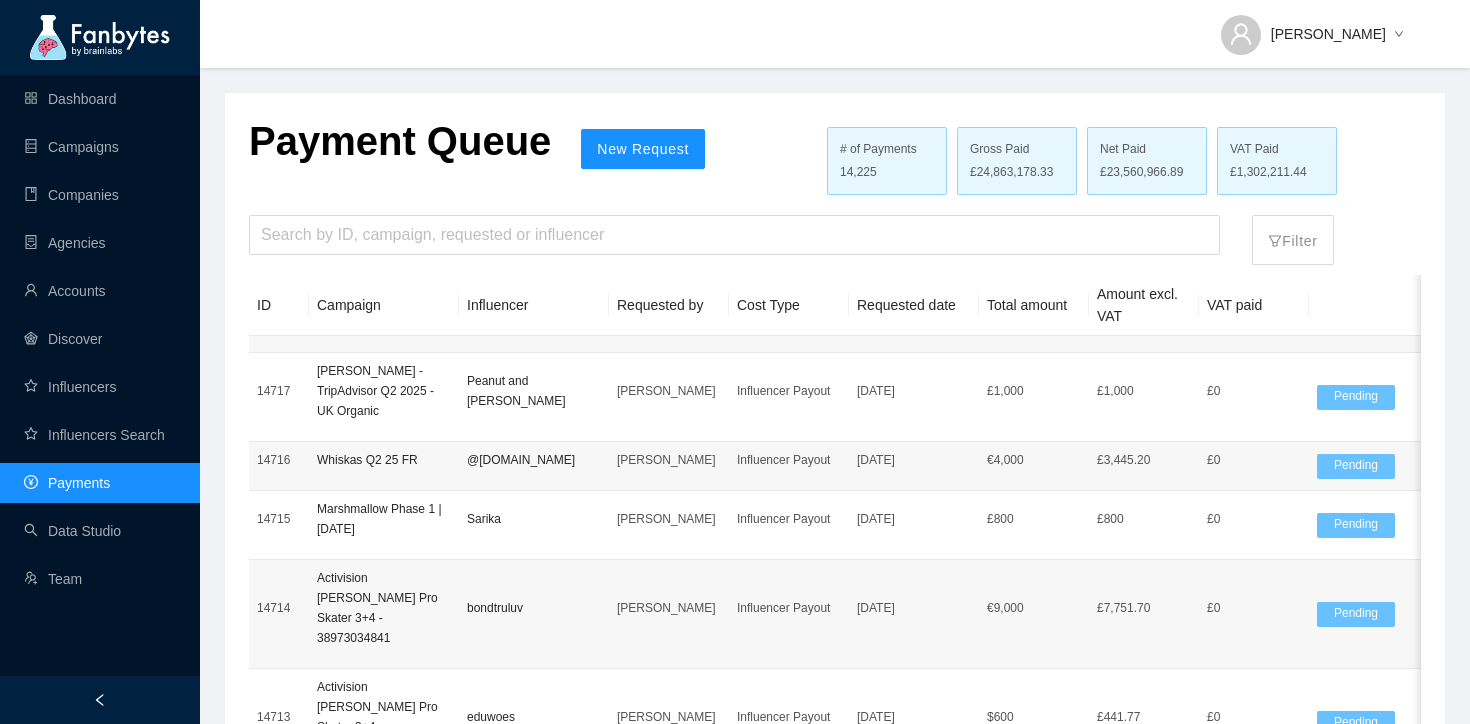 scroll, scrollTop: 0, scrollLeft: 0, axis: both 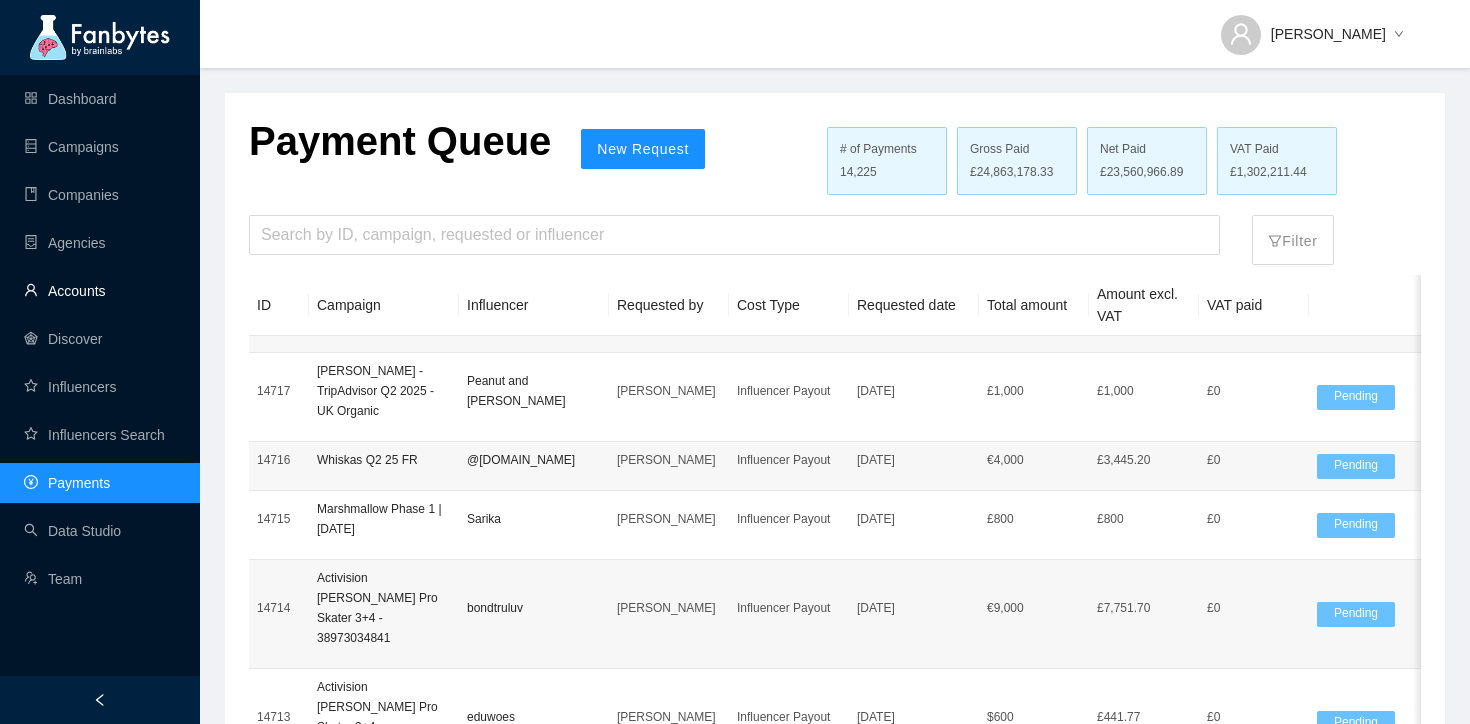 click on "Accounts" at bounding box center [65, 291] 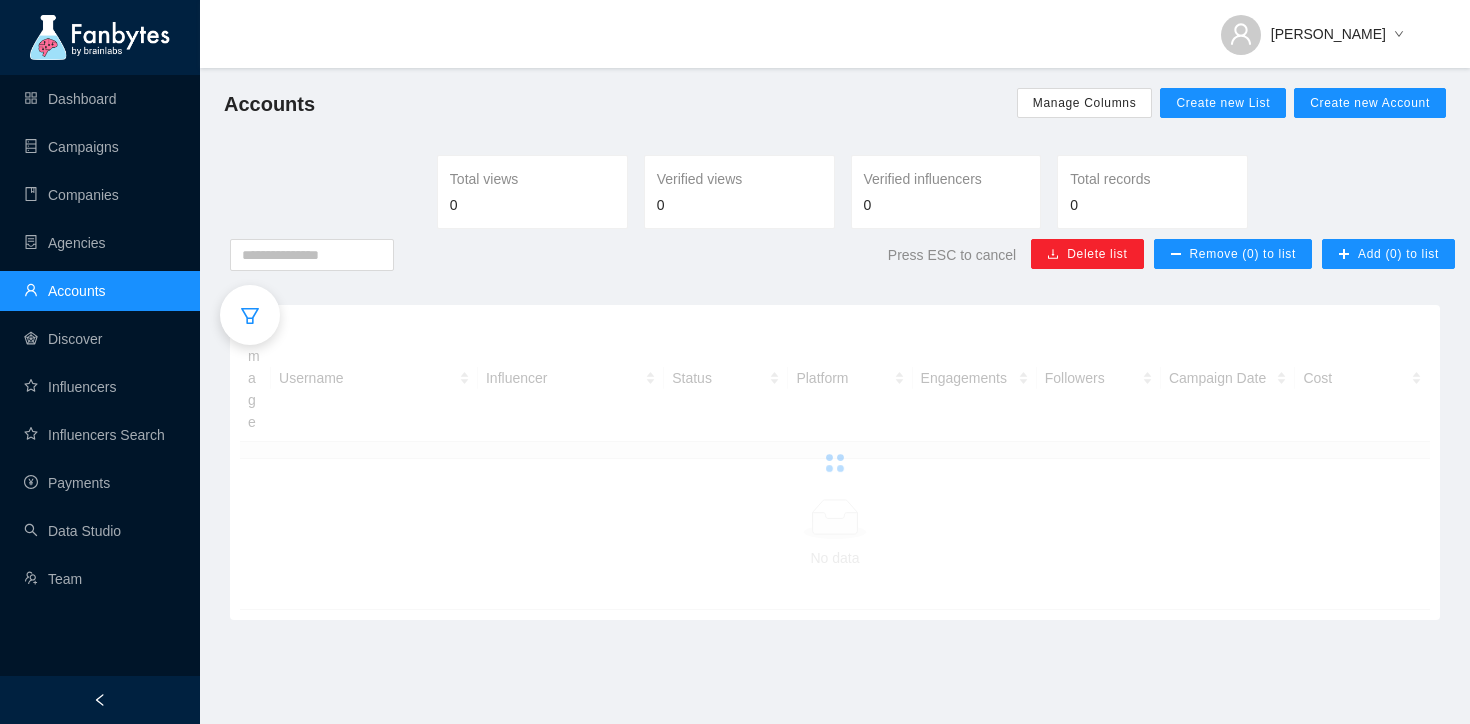 click 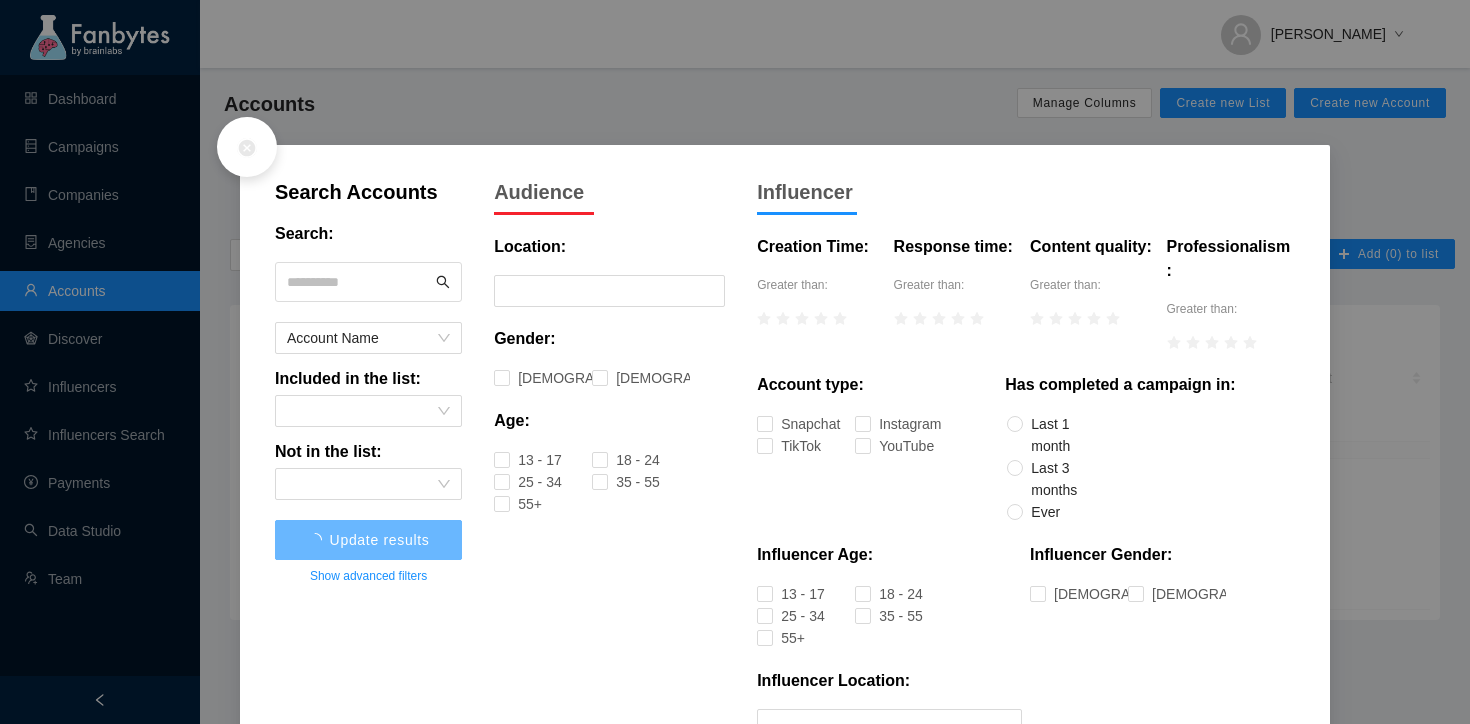 click 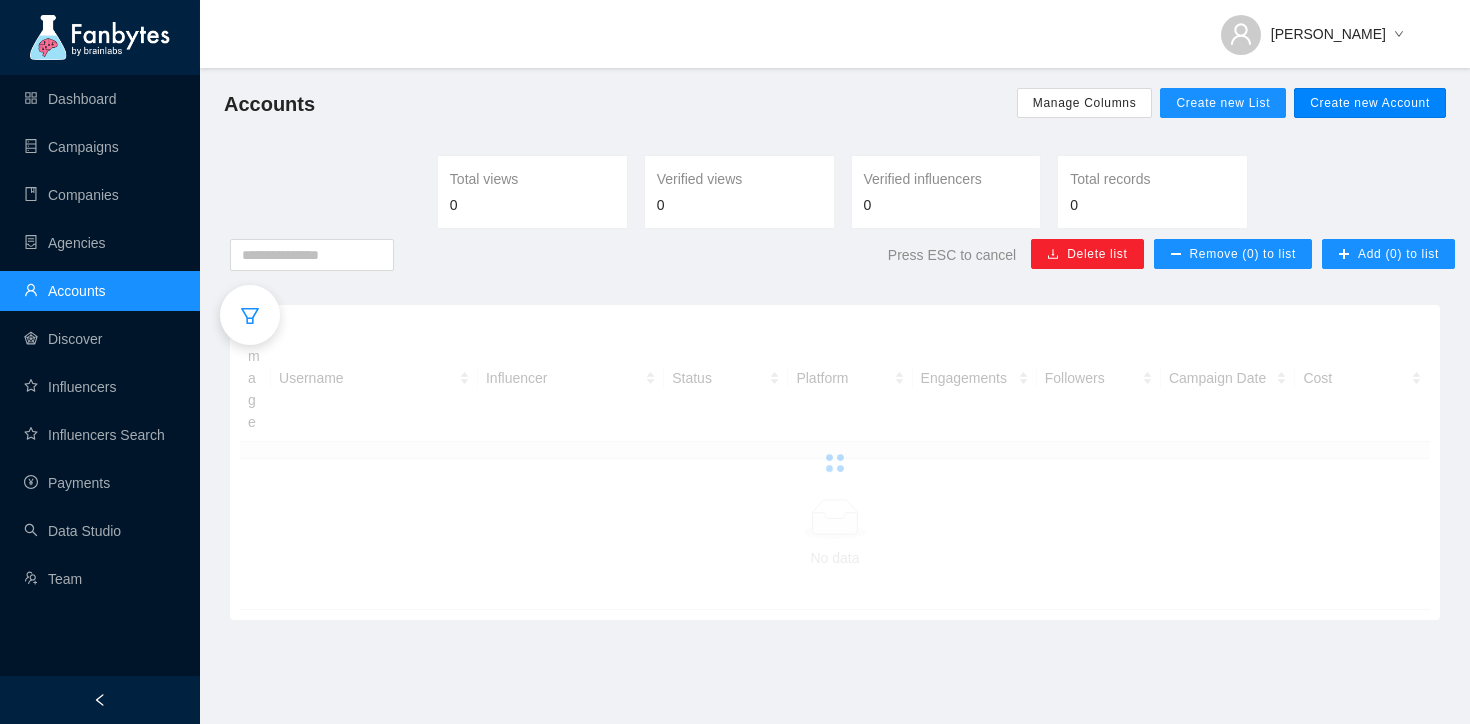 click on "Create new Account" at bounding box center [1370, 103] 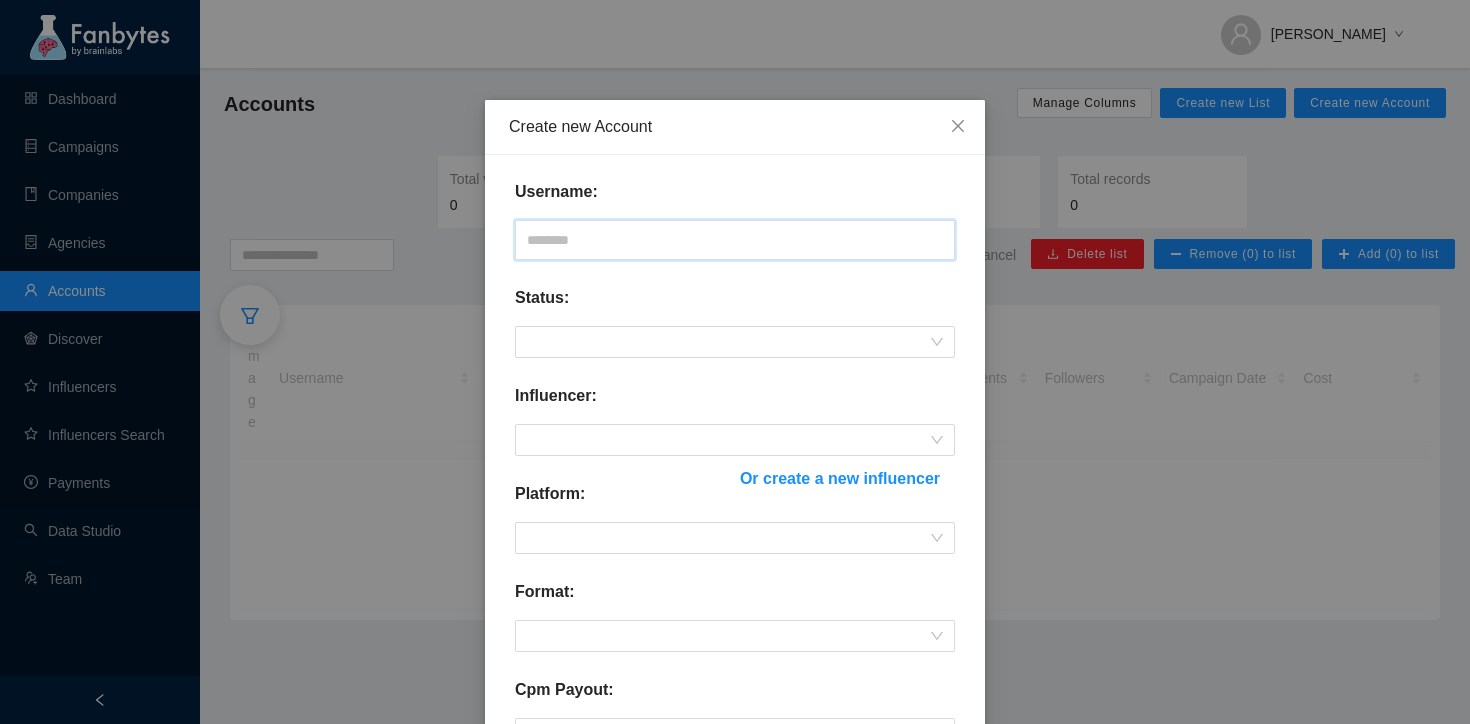 click at bounding box center [735, 240] 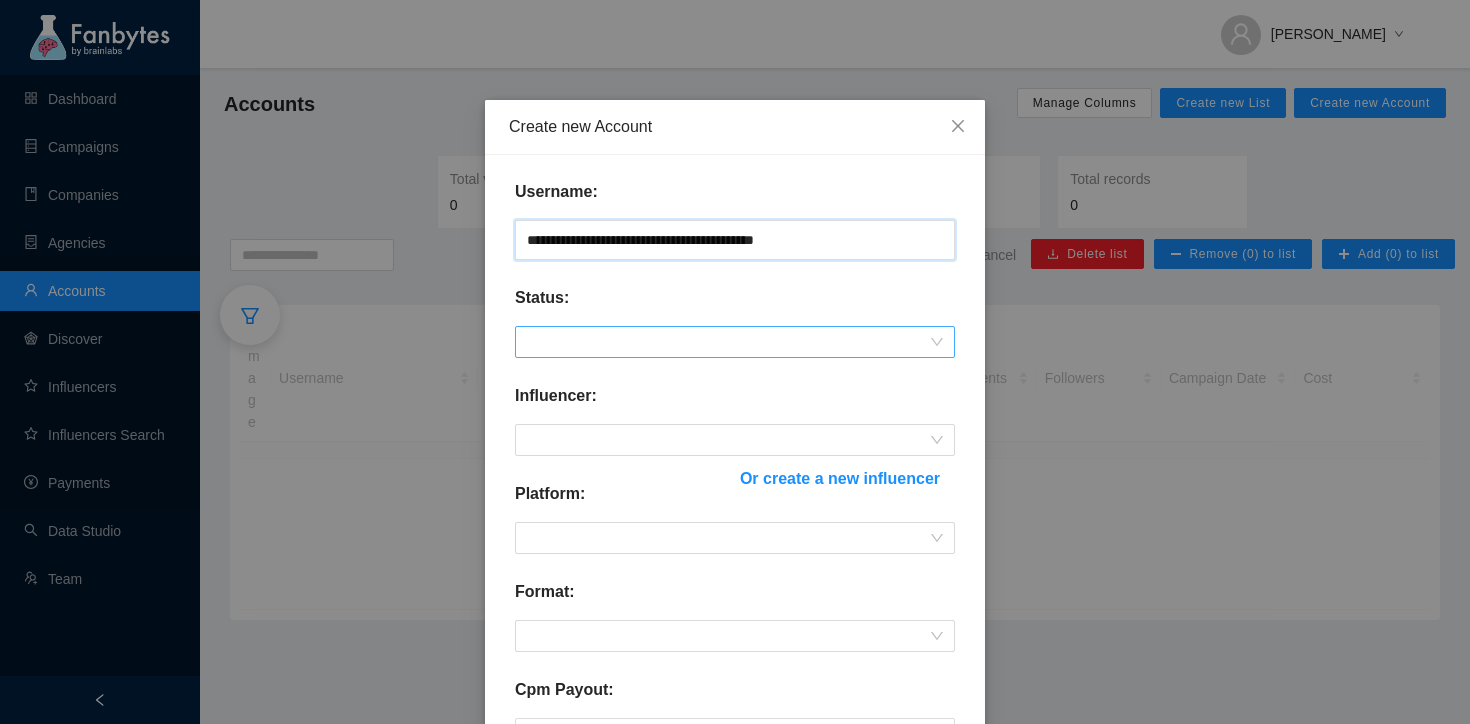 click at bounding box center (735, 342) 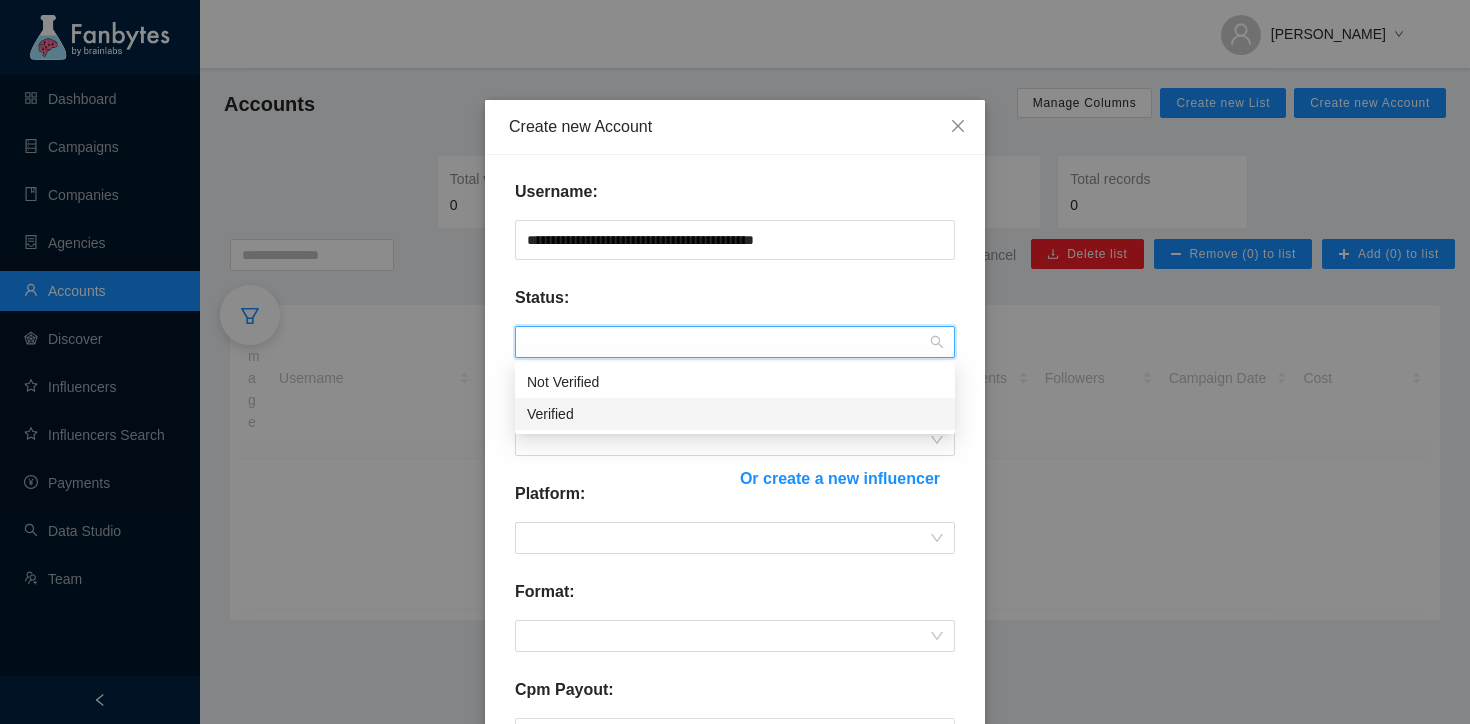 click on "Verified" at bounding box center (735, 414) 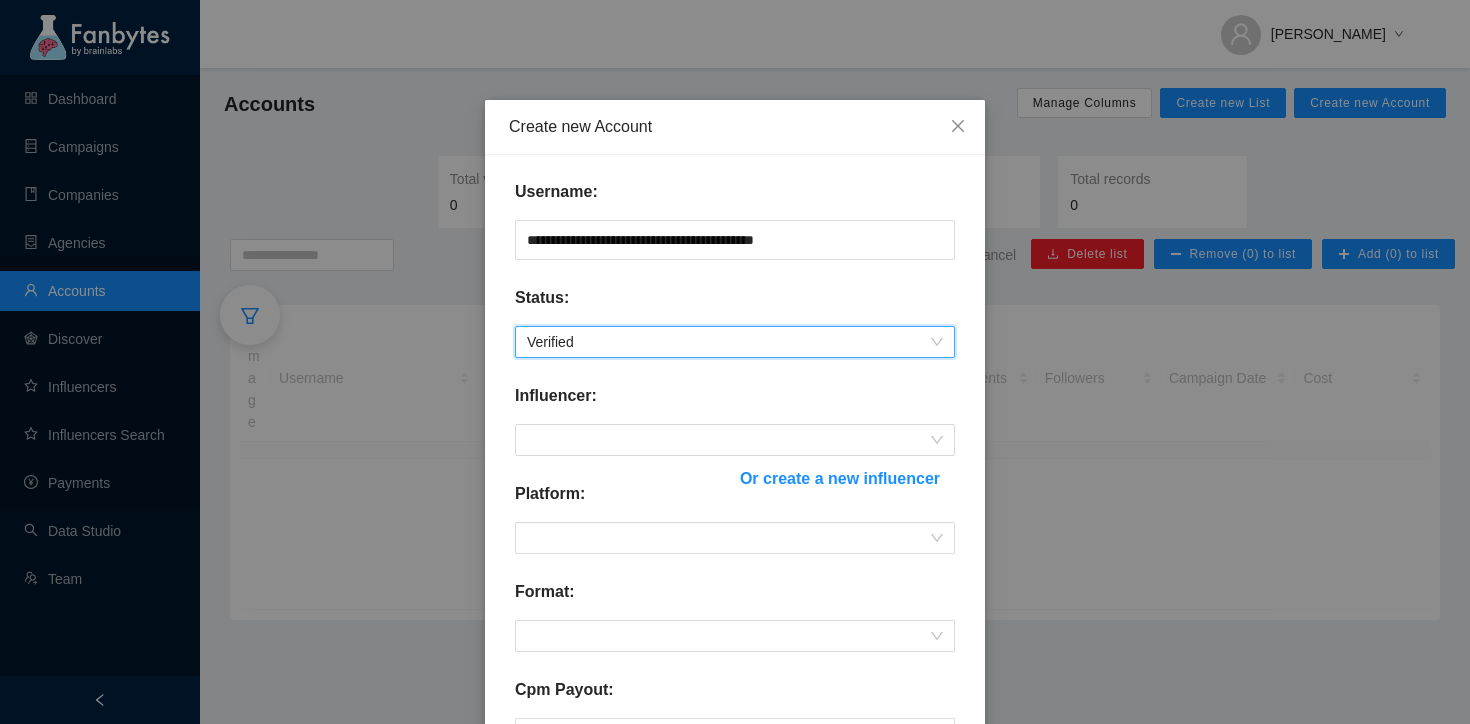click on "Influencer:" at bounding box center (735, 404) 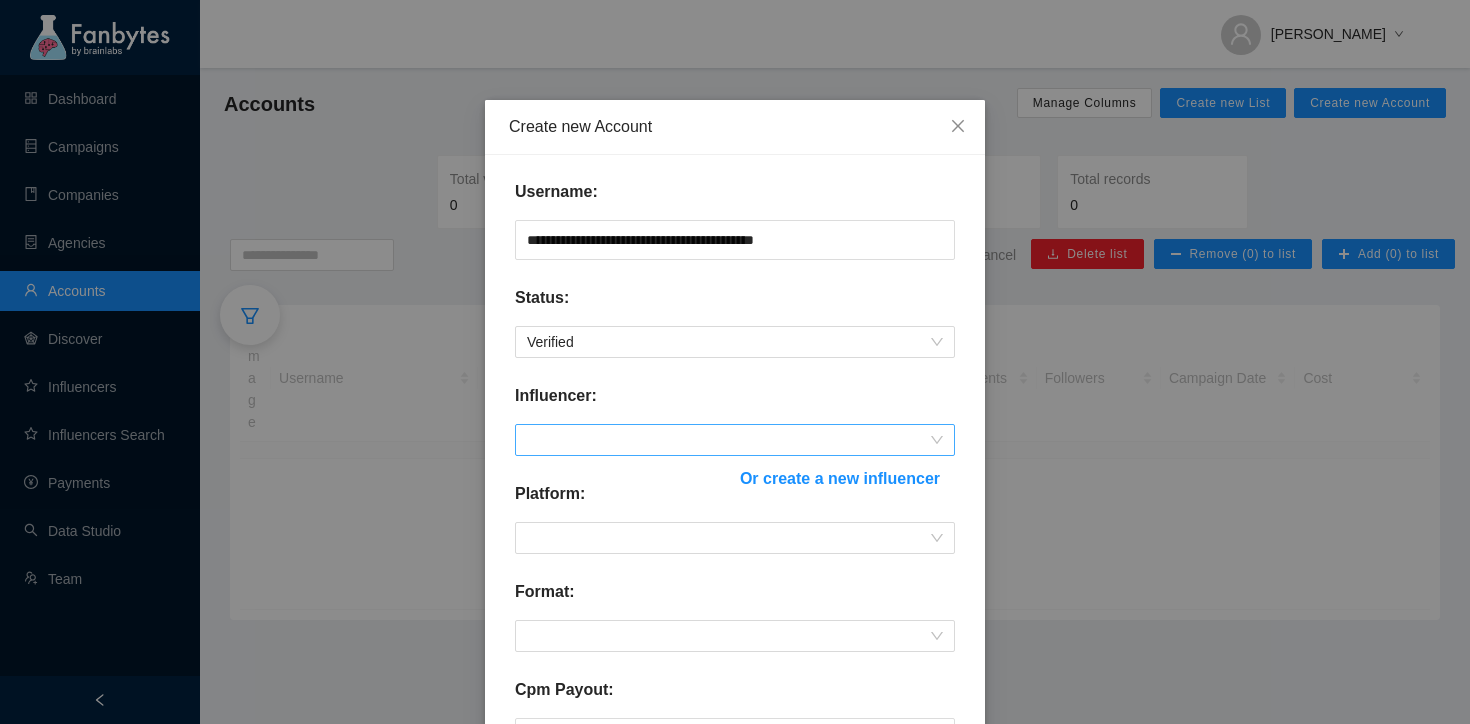 click at bounding box center (735, 440) 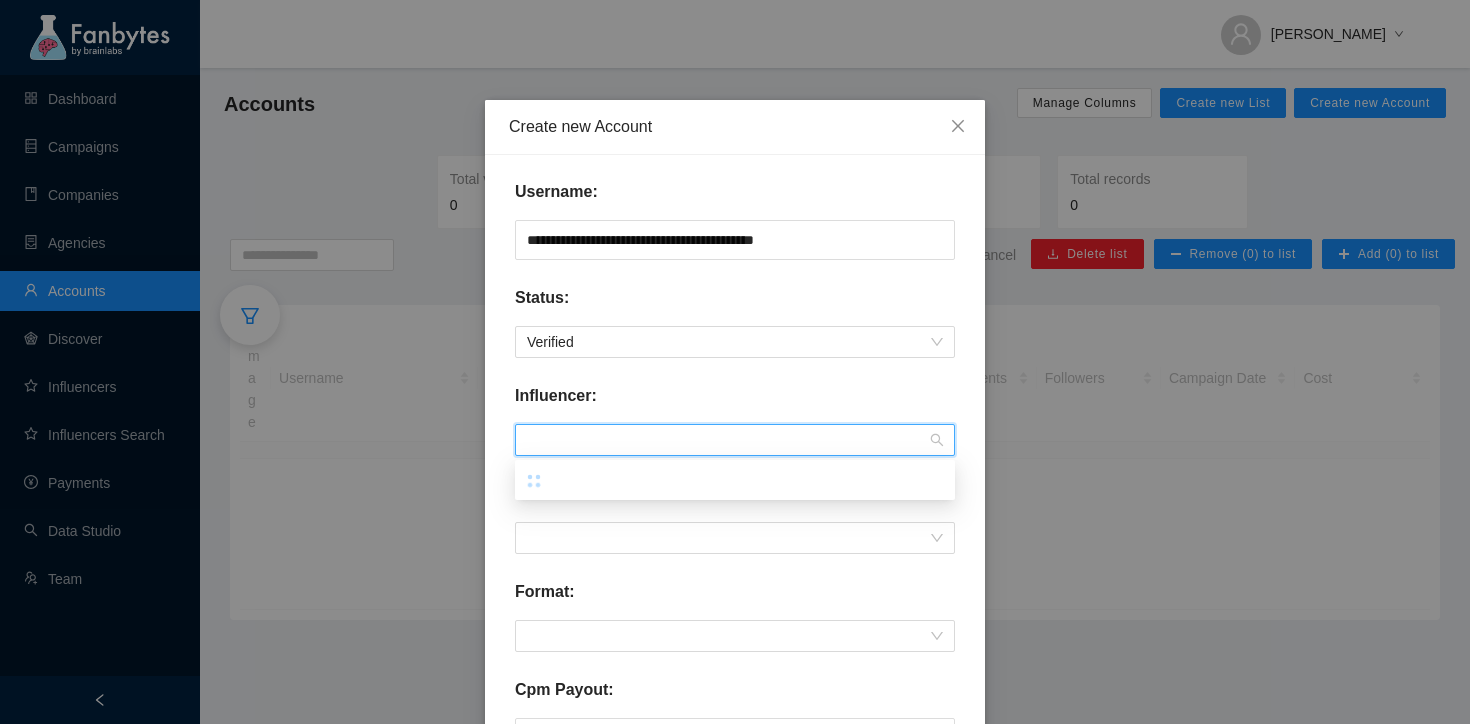 click on "Influencer:" at bounding box center (735, 404) 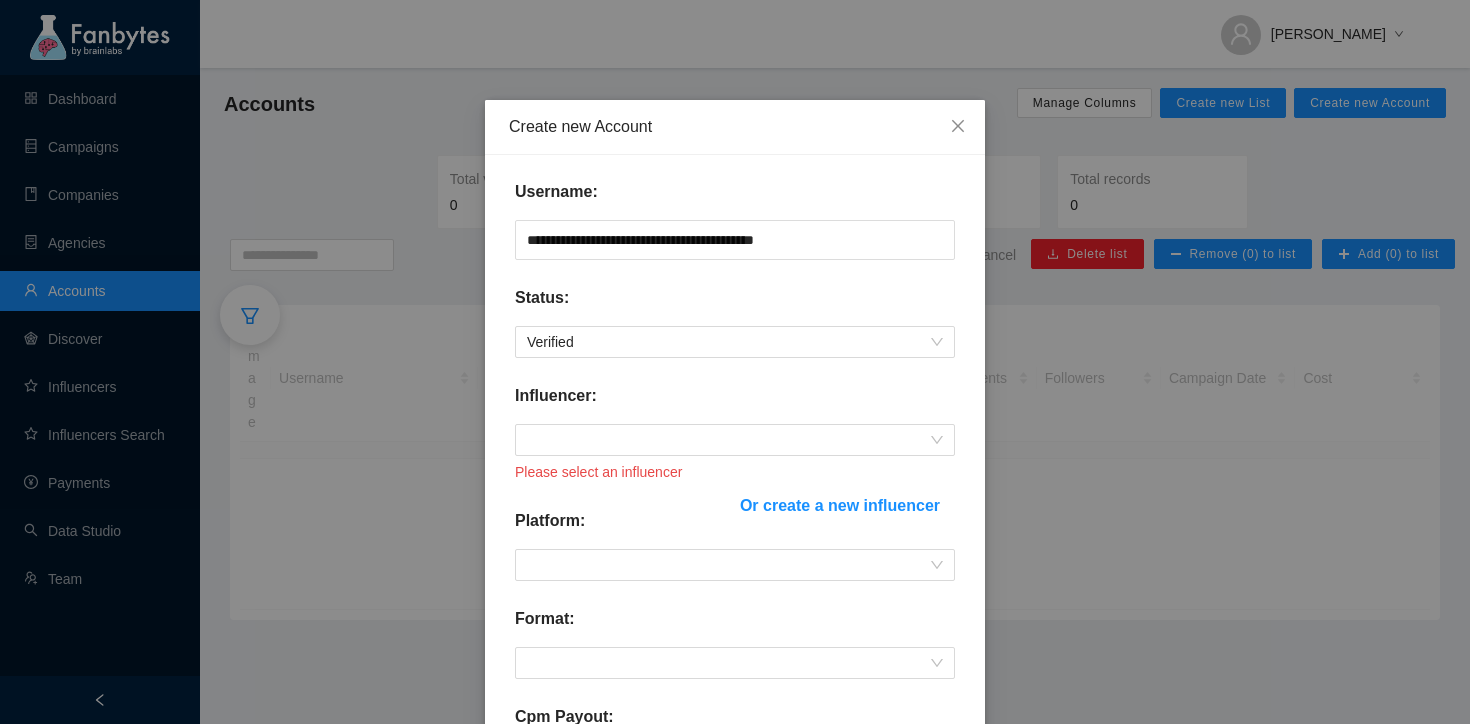 click on "Or create a new influencer" at bounding box center [840, 505] 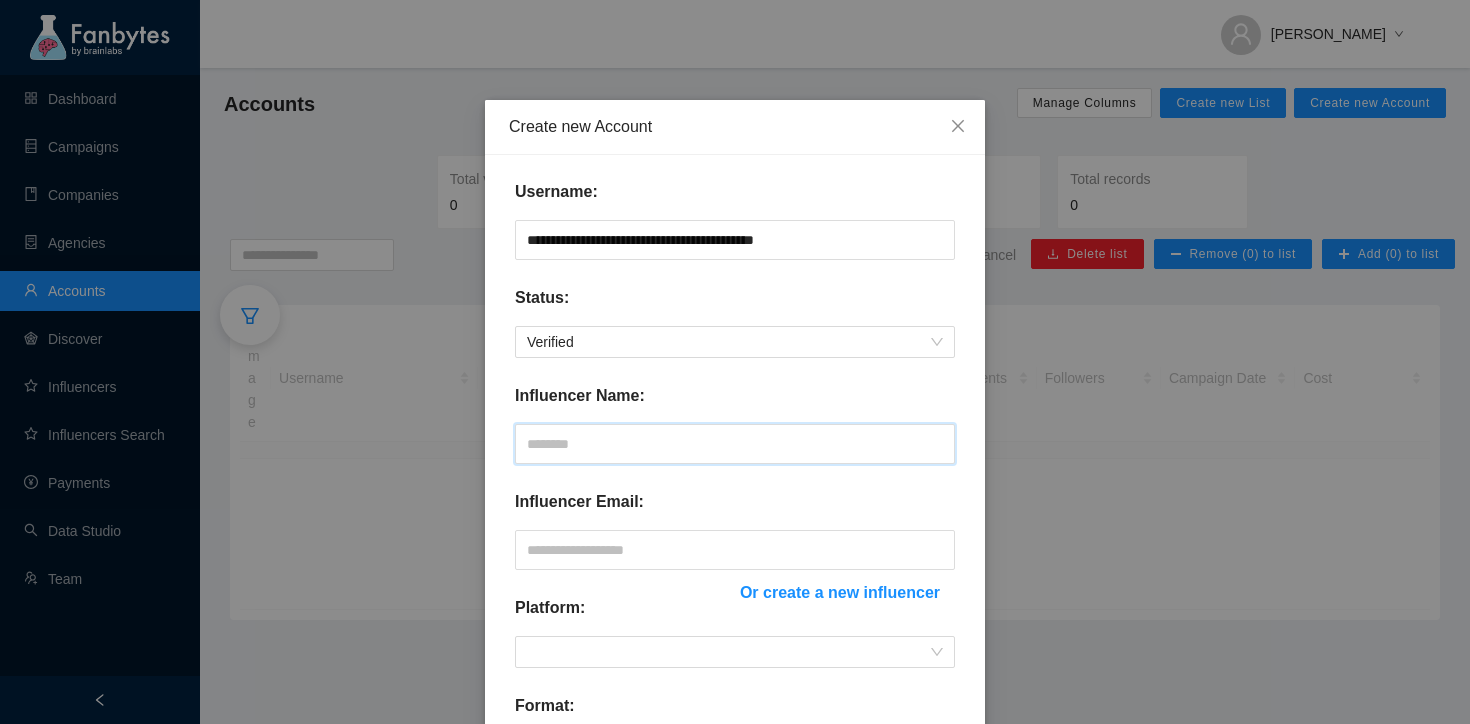 click at bounding box center [735, 444] 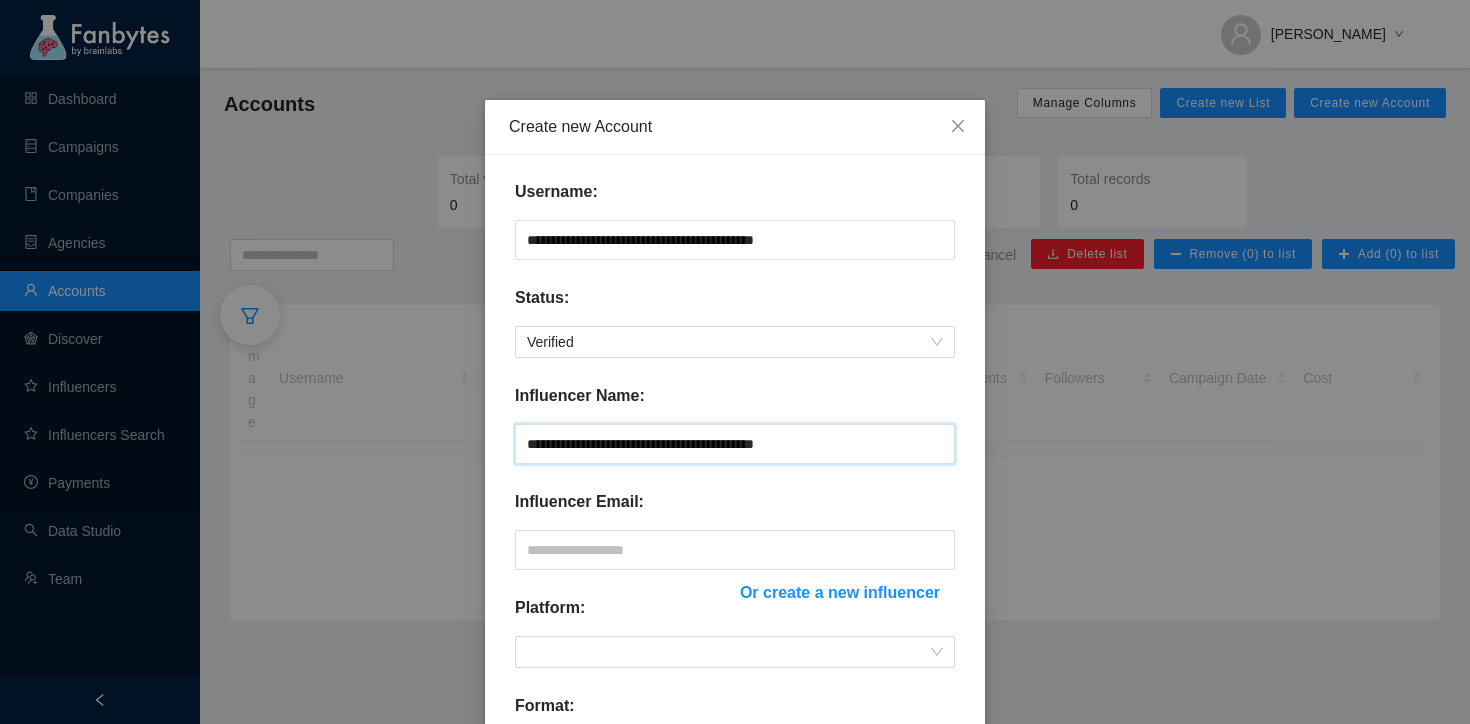 type on "**********" 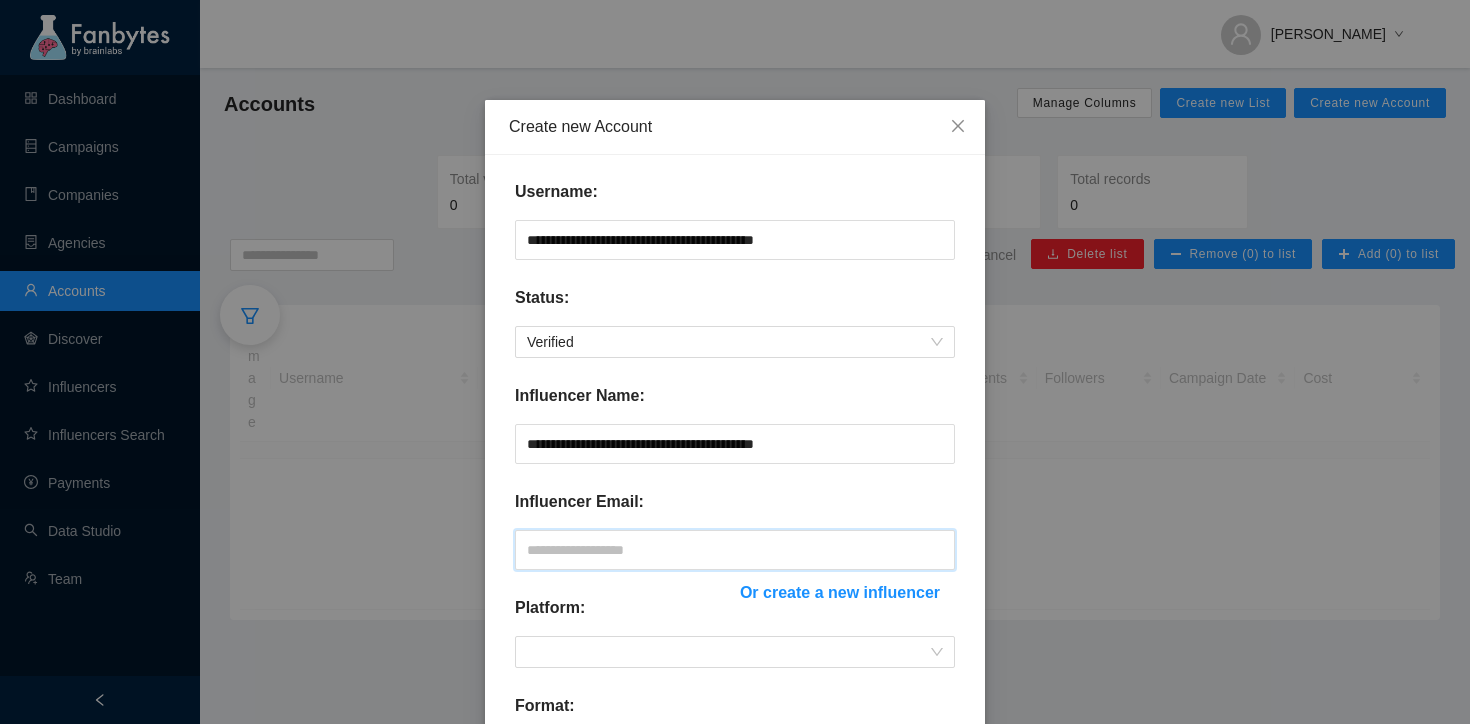 click at bounding box center [735, 550] 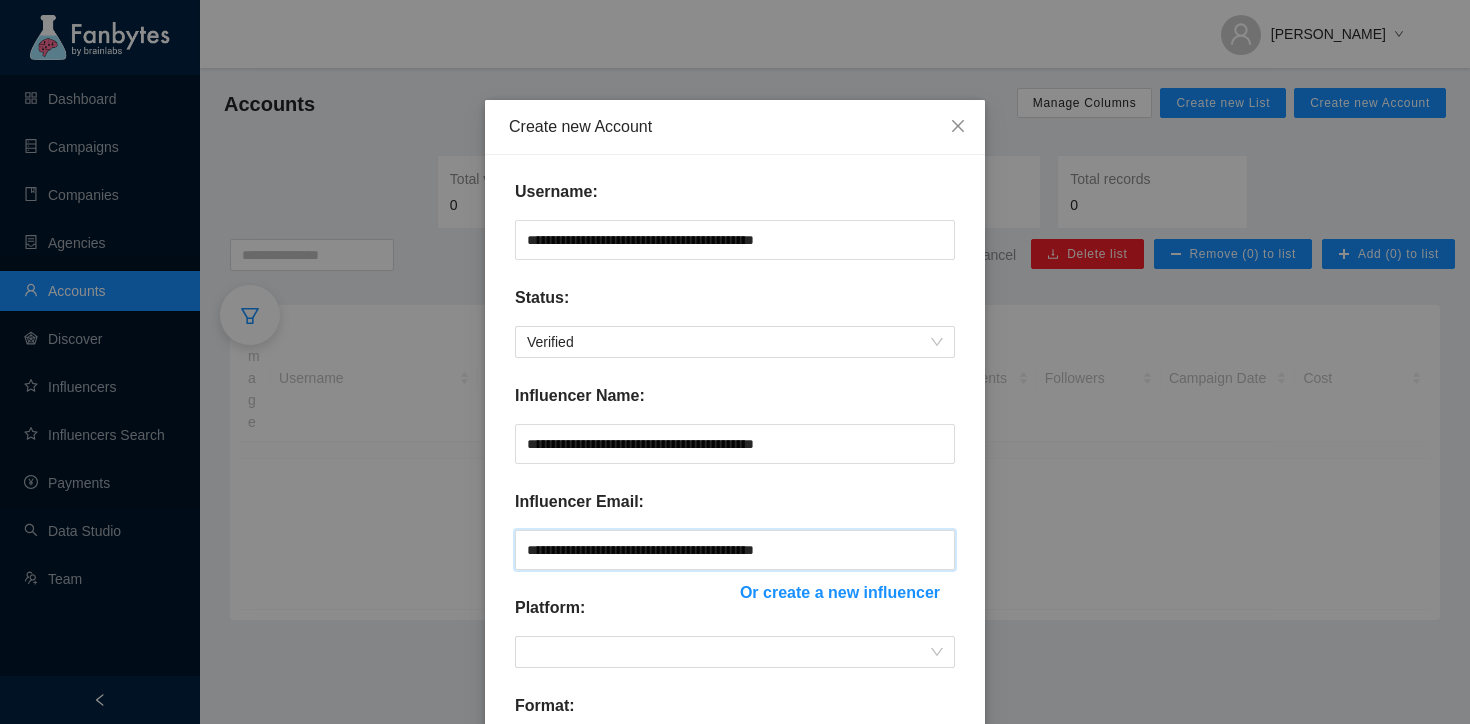 scroll, scrollTop: 218, scrollLeft: 0, axis: vertical 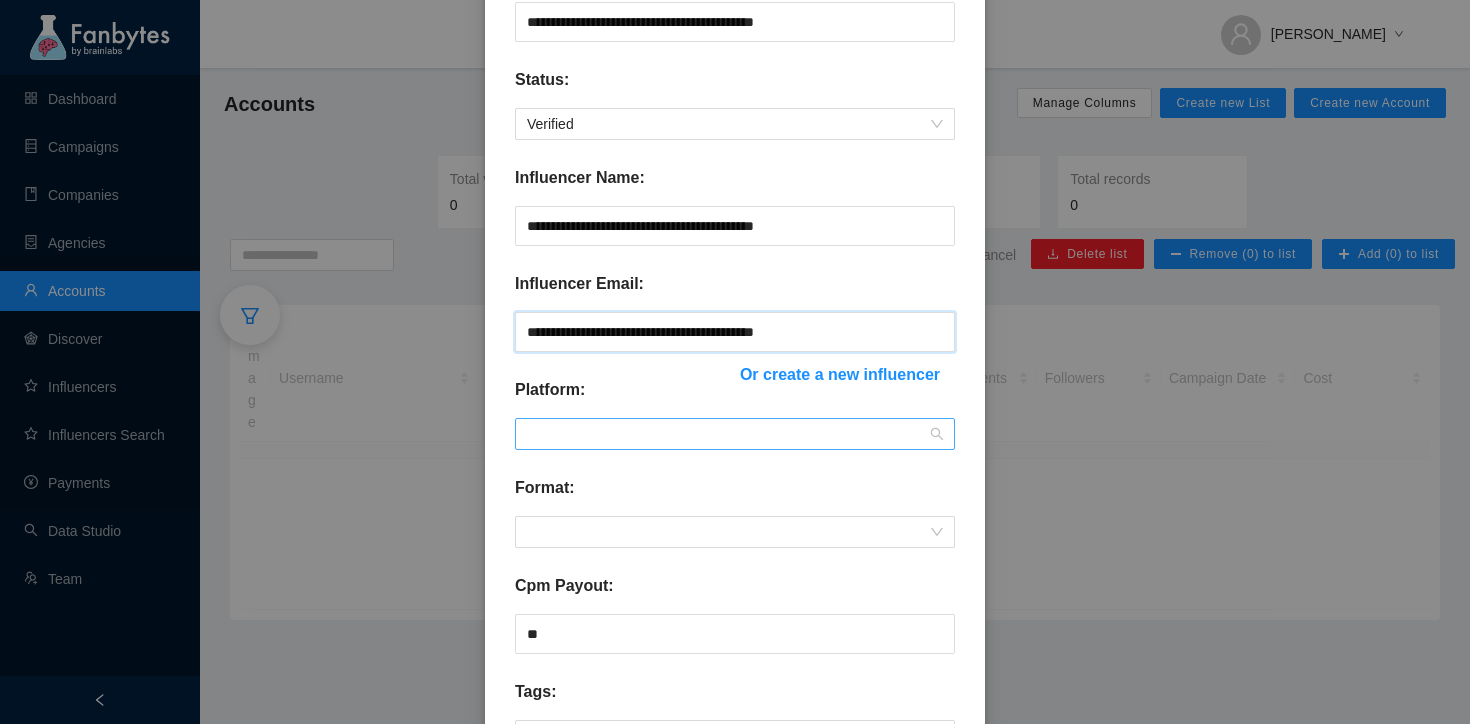 click at bounding box center (735, 434) 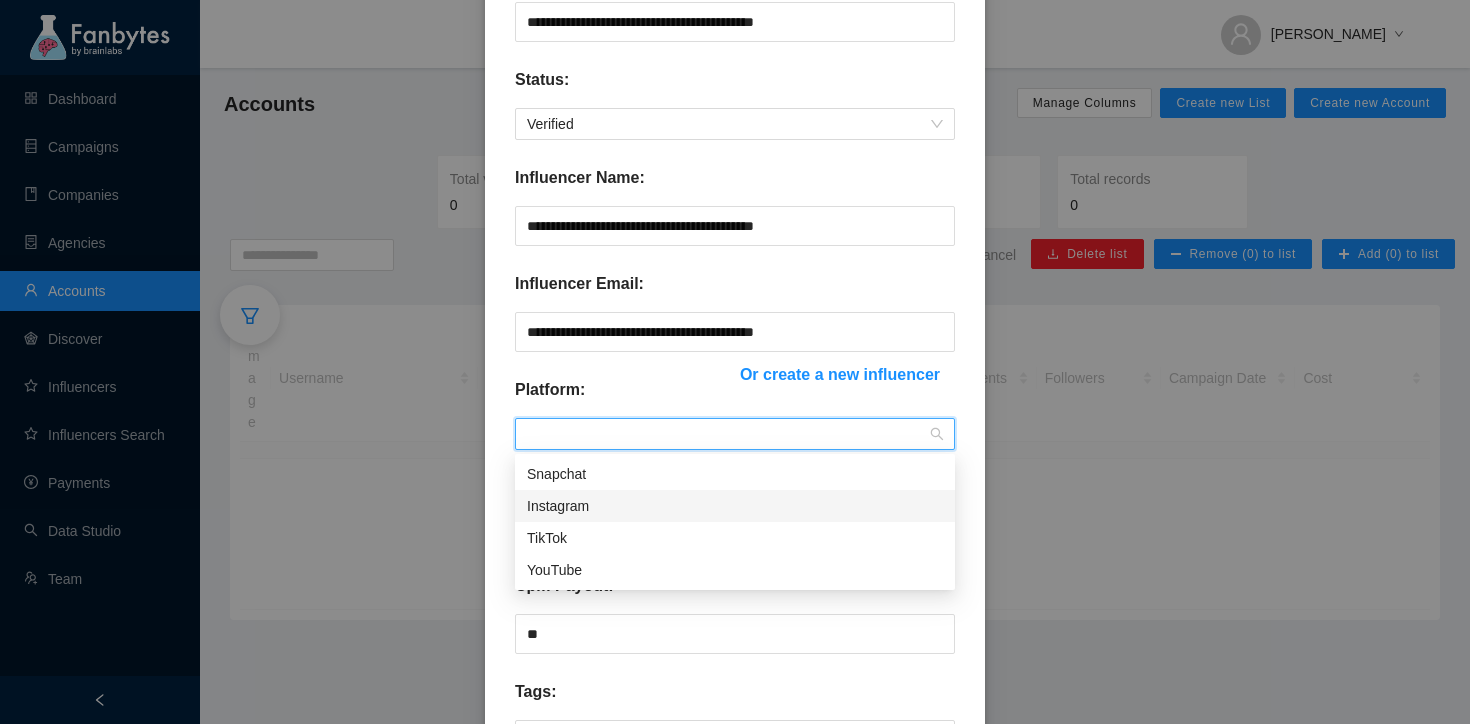 click on "Instagram" at bounding box center (735, 506) 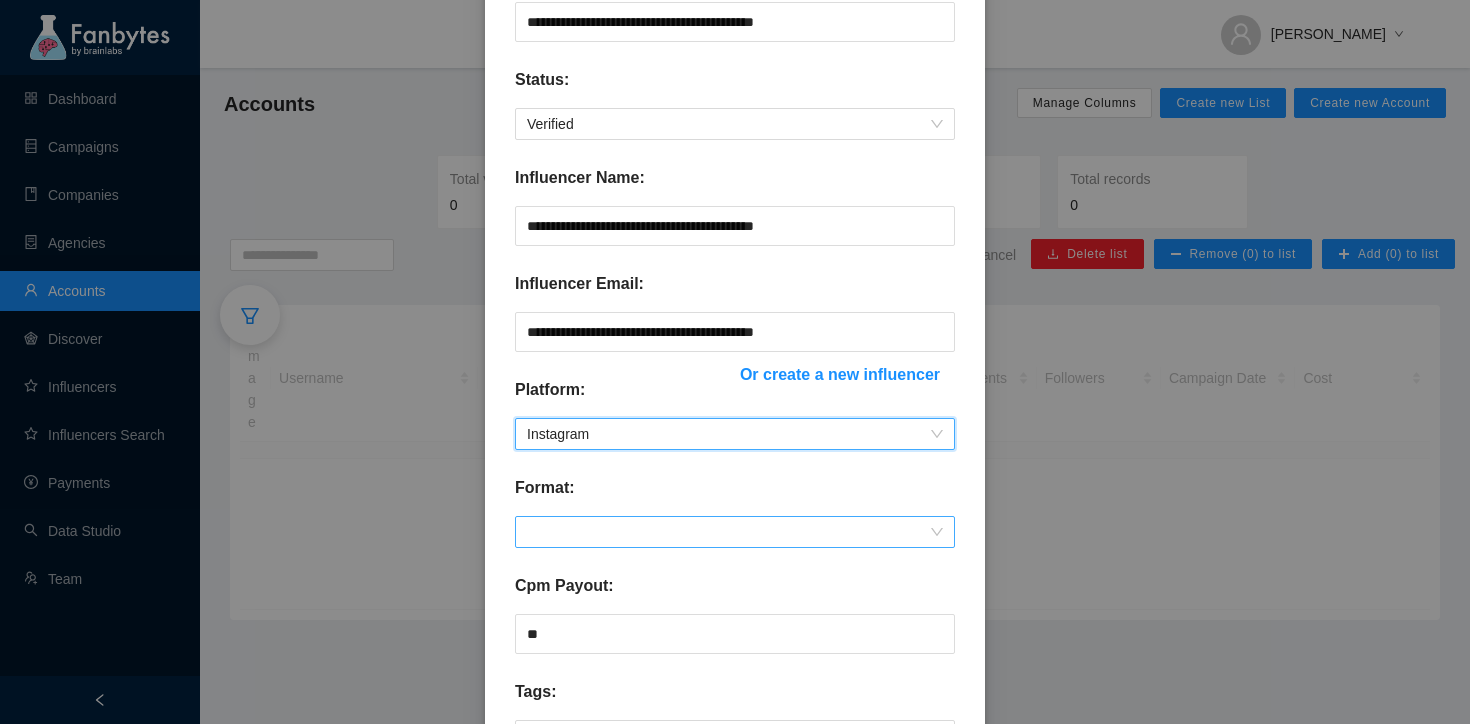 click at bounding box center [735, 532] 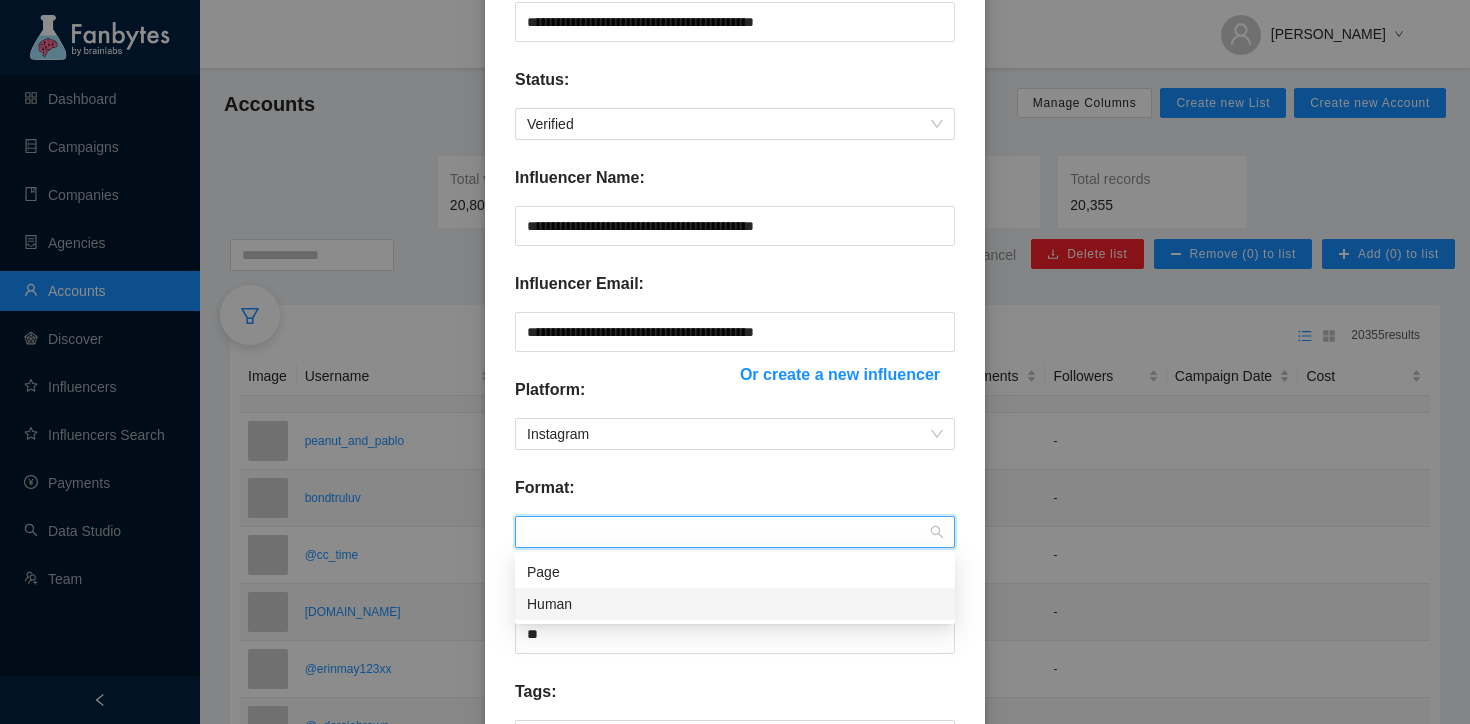 click on "Dashboard Campaigns Companies Agencies Accounts Discover Influencers Influencers Search Payments Data Studio Team [PERSON_NAME] Accounts Manage Columns Create new List Create new Account Total views 20,809,202,169 Verified views 20,794,403,149 Verified influencers 20,168 Total records 20,355 Press ESC to cancel Delete list Remove (0) to list Add (0) to list 20355  results Image Username Influencer Status Platform Engagements Followers Campaign Date Cost                   peanut_and_pablo Peanut and [PERSON_NAME] Verified Instagram - - bondtruluv bondtruluv Verified TikTok - - @cc_time @cc_time Verified TikTok - - [DOMAIN_NAME] @[DOMAIN_NAME] Verified Instagram - - @erinmay123xx erinmay123xx Verified TikTok - - @_darciebrown _darciebrown Verified TikTok - - @carolane_dt @carolane_dt Verified Instagram - - @zoupie_tk @zoupie_tk Verified TikTok - - Whats Up UK [PERSON_NAME] Verified YouTube - -  lifeatbluebell [PERSON_NAME] Not Verified TikTok - - yourpaceormine [PERSON_NAME] Verified Instagram - - carlacrsc [PERSON_NAME]" at bounding box center (735, 362) 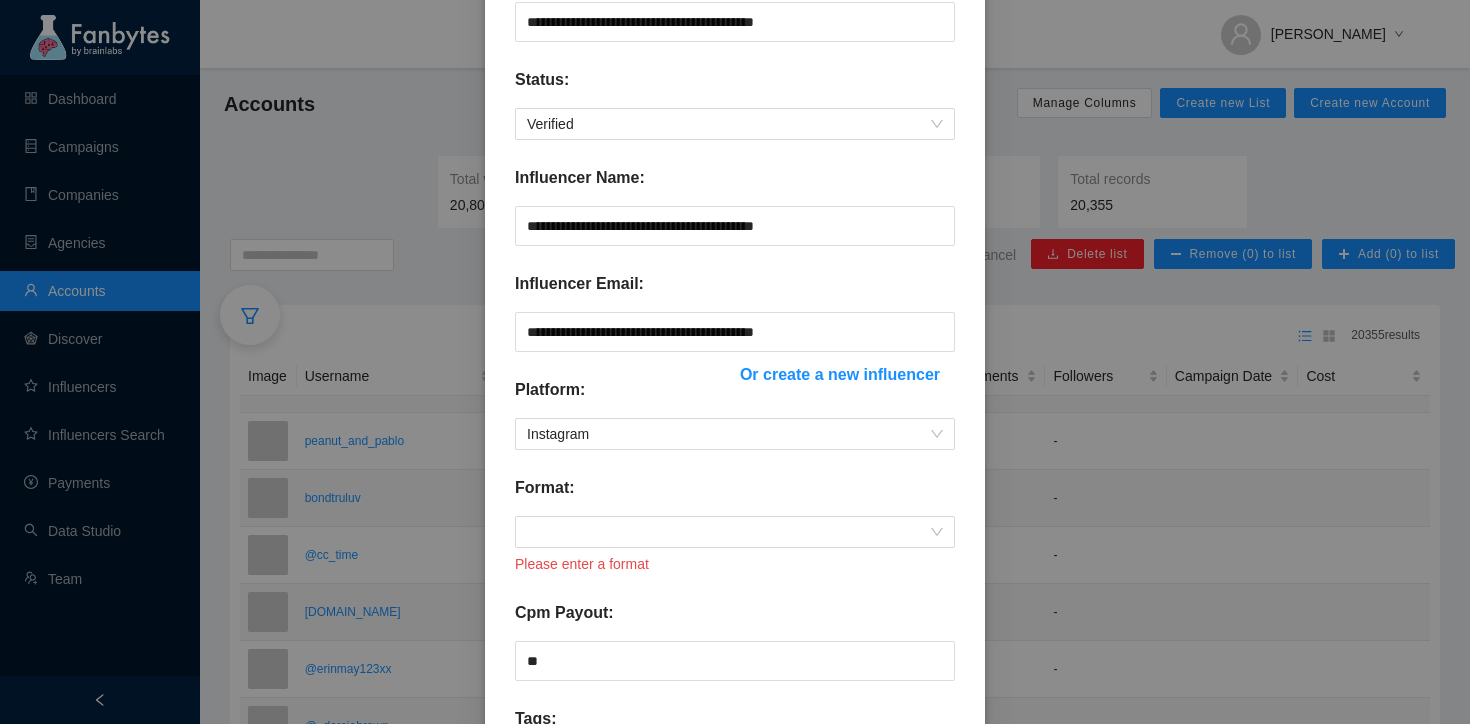 click on "Please enter a format" at bounding box center [735, 564] 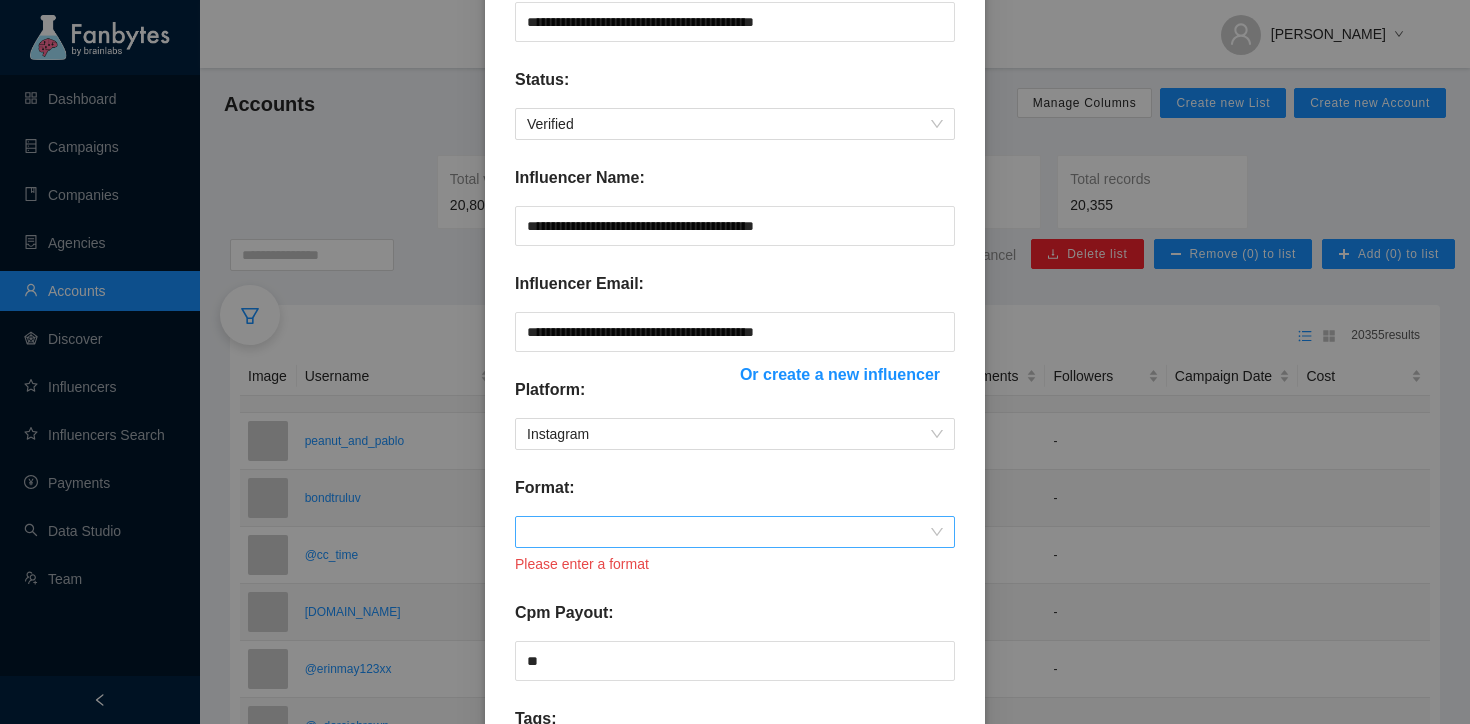 click at bounding box center (735, 532) 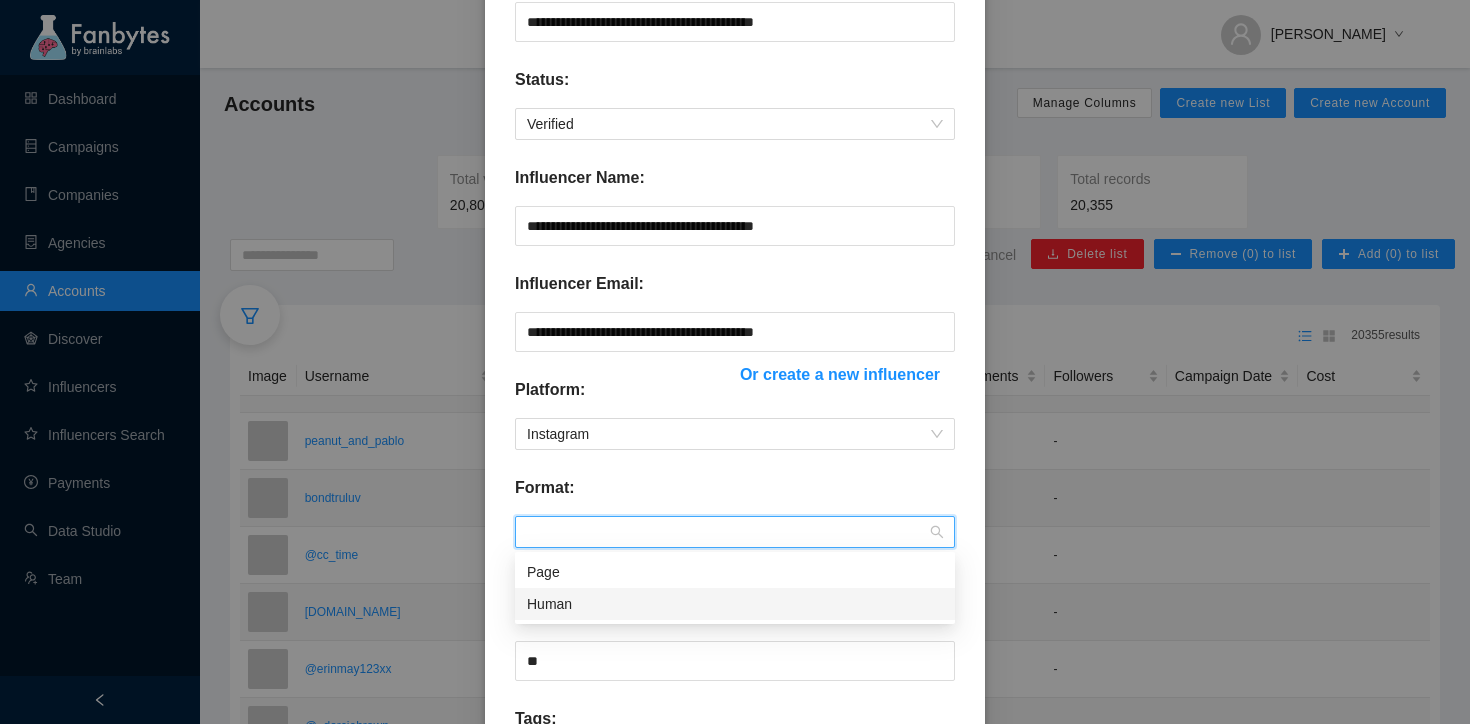 click on "Human" at bounding box center [735, 604] 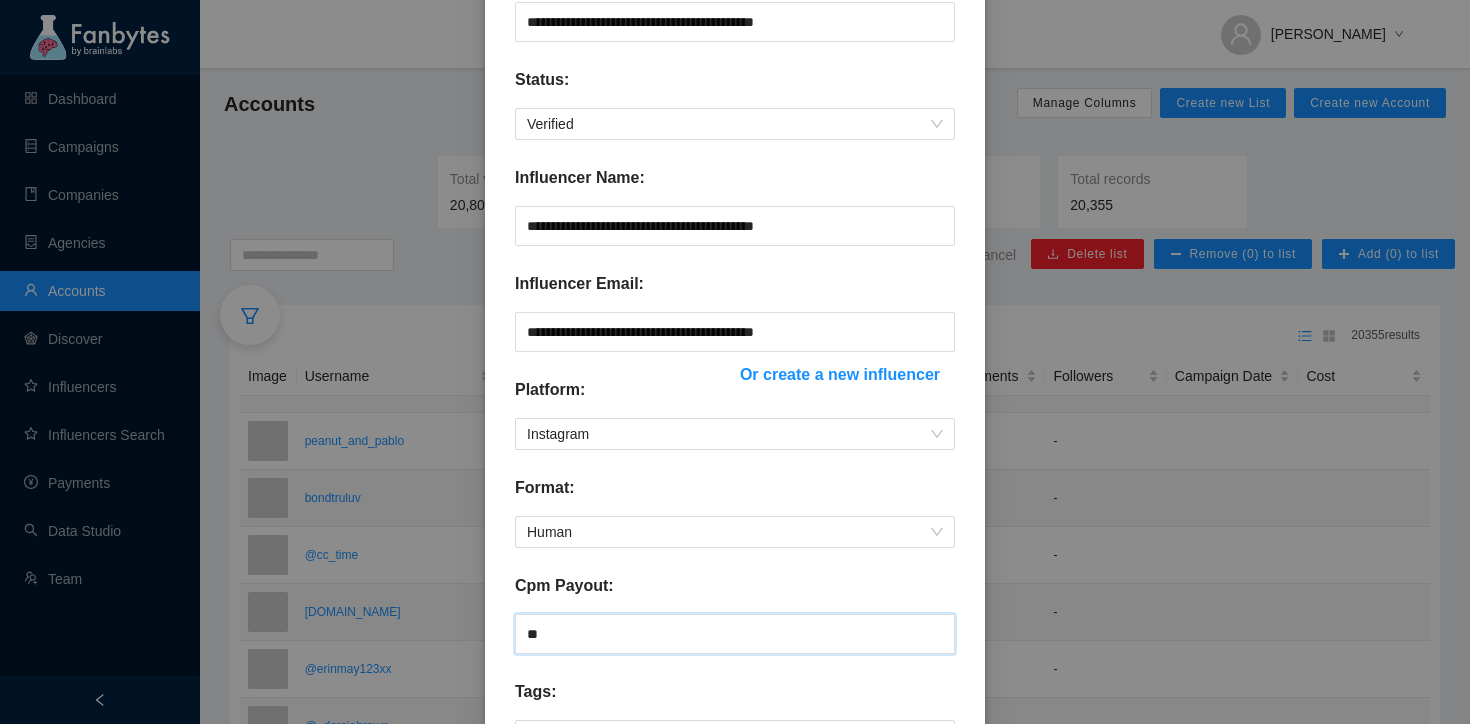 click on "**" at bounding box center [735, 634] 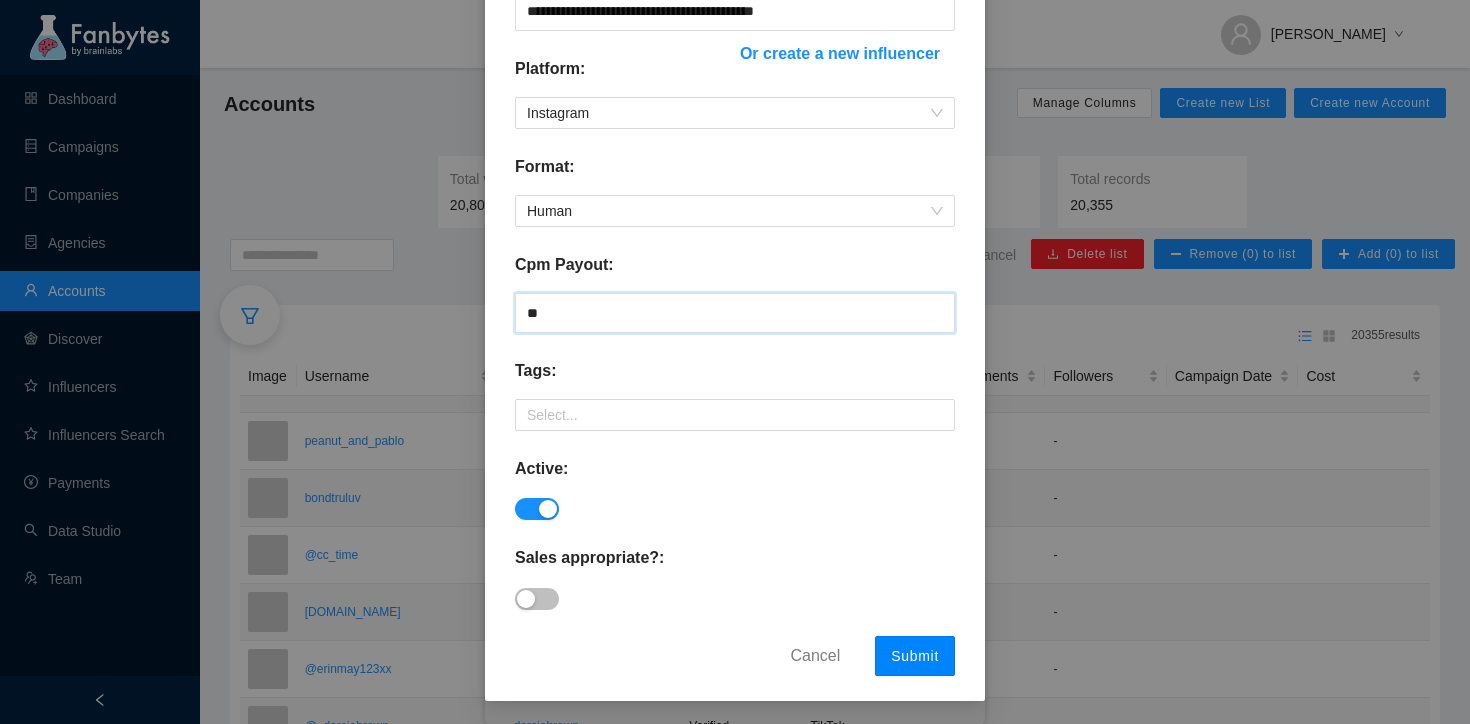 type on "**" 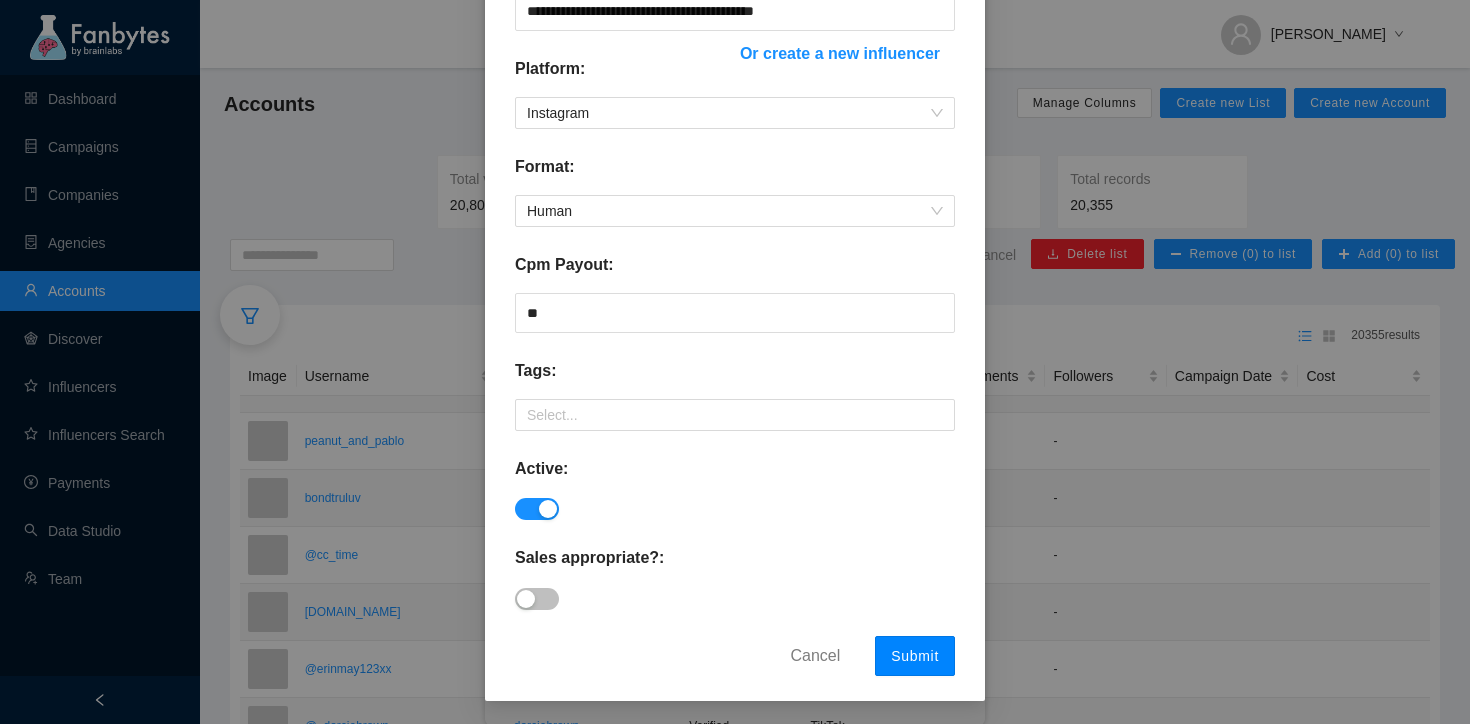 click on "Submit" at bounding box center [915, 656] 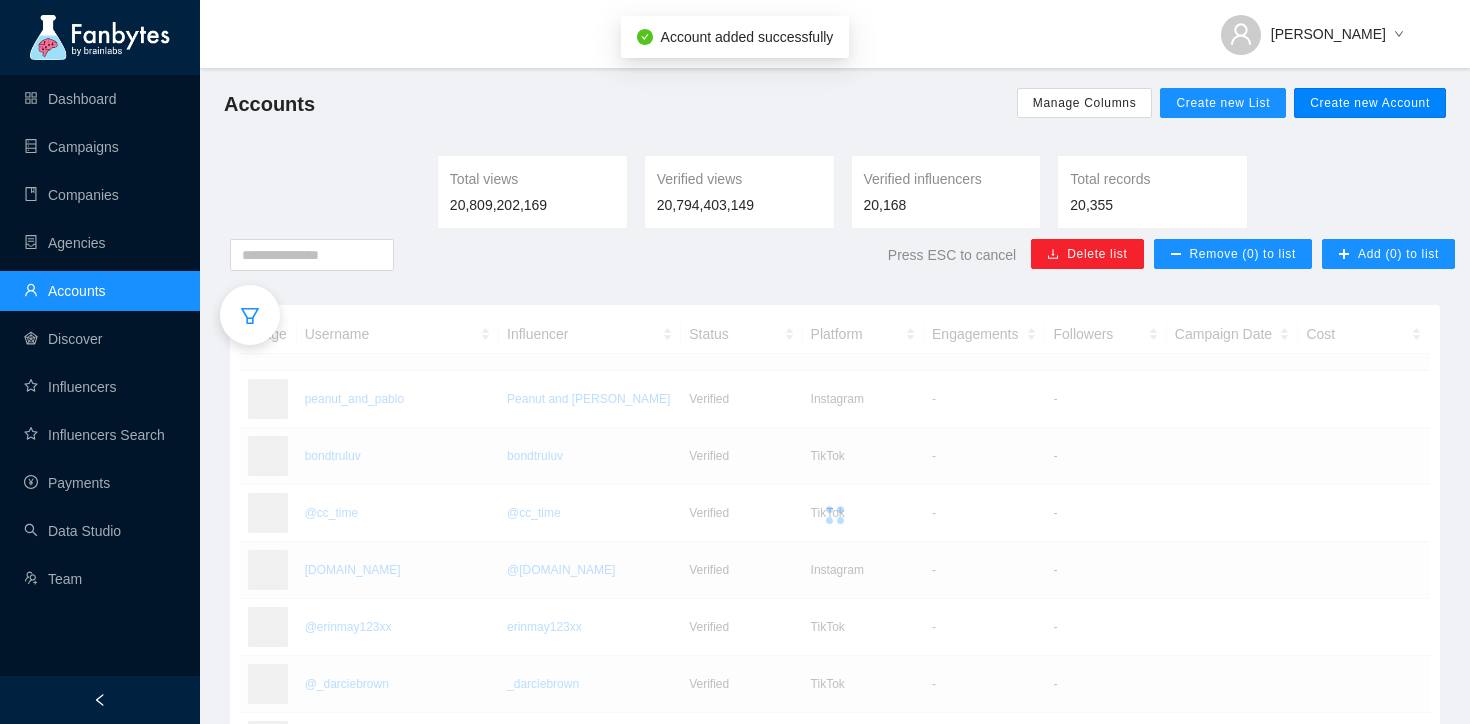 scroll, scrollTop: 0, scrollLeft: 0, axis: both 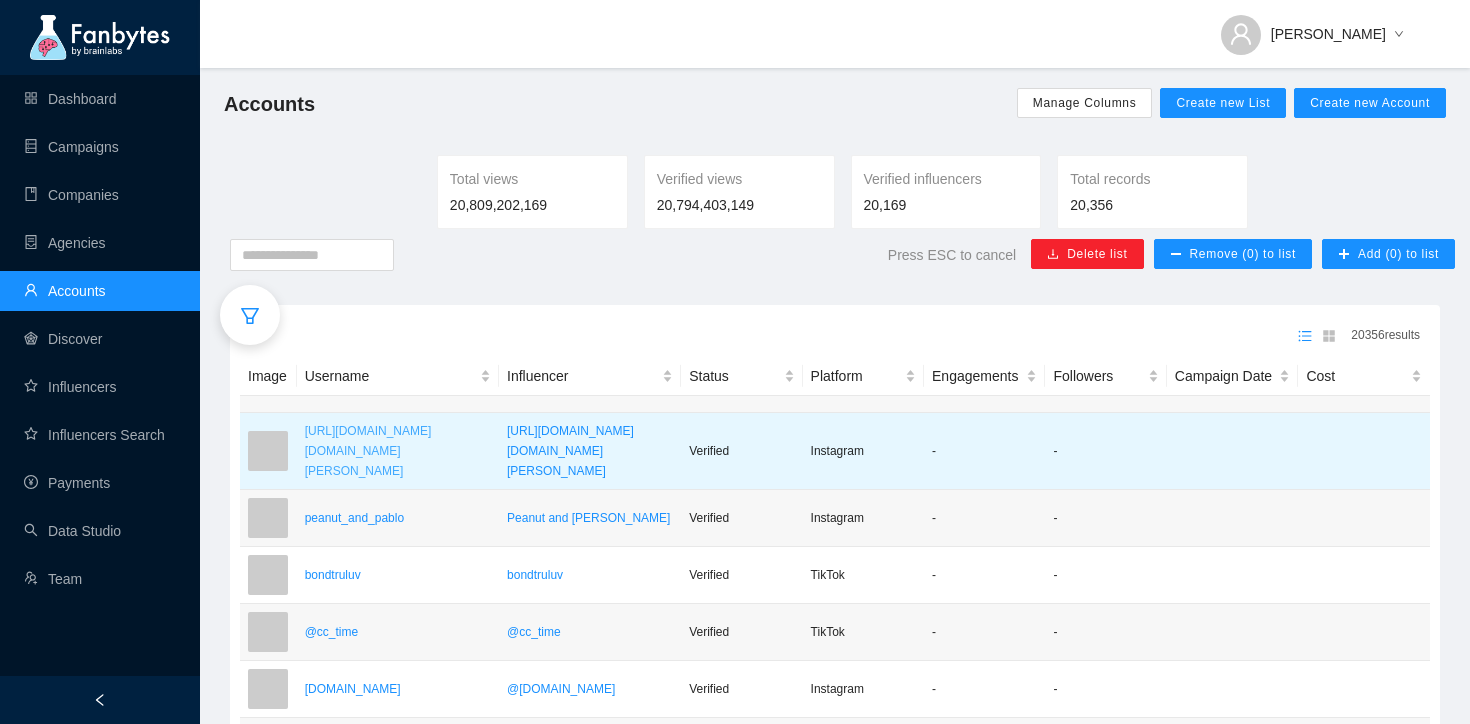 click on "[URL][DOMAIN_NAME][DOMAIN_NAME][PERSON_NAME]" at bounding box center (398, 451) 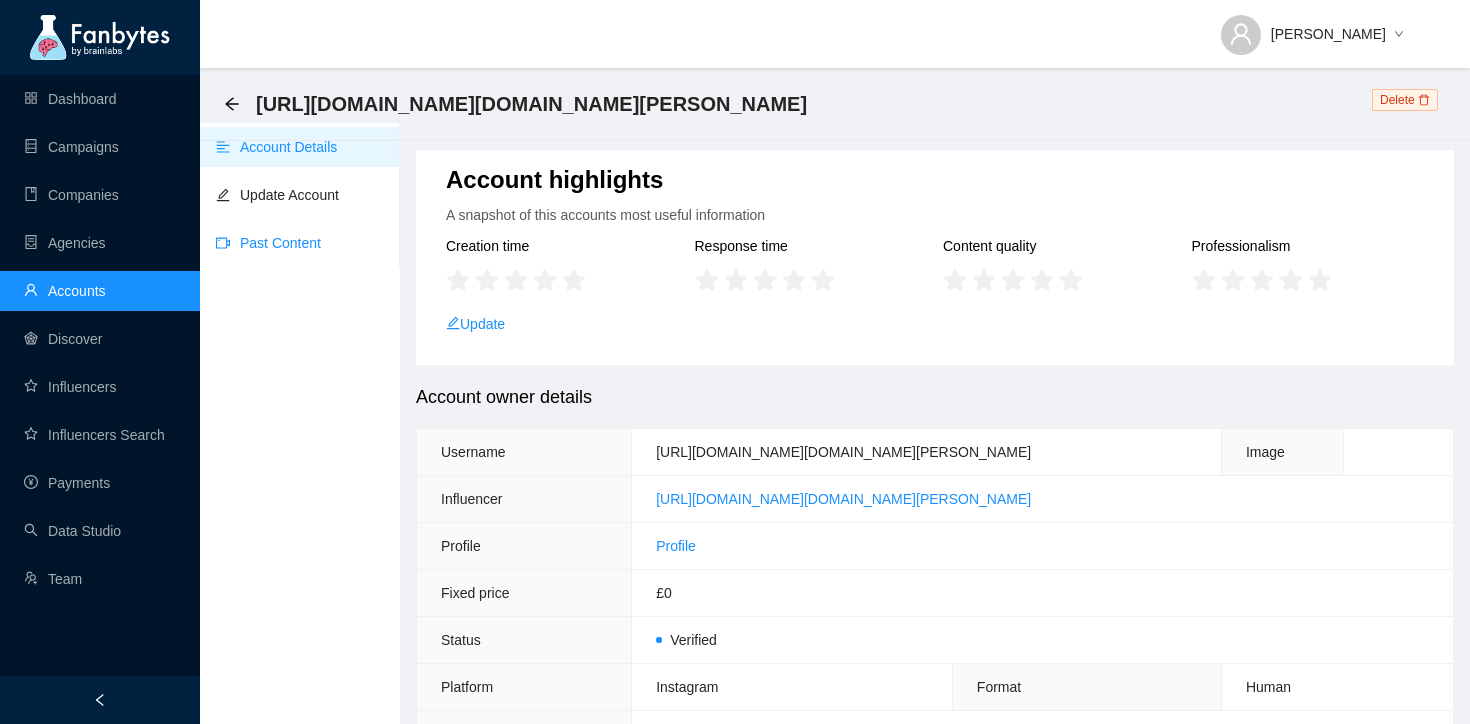 click on "Past Content" at bounding box center (268, 243) 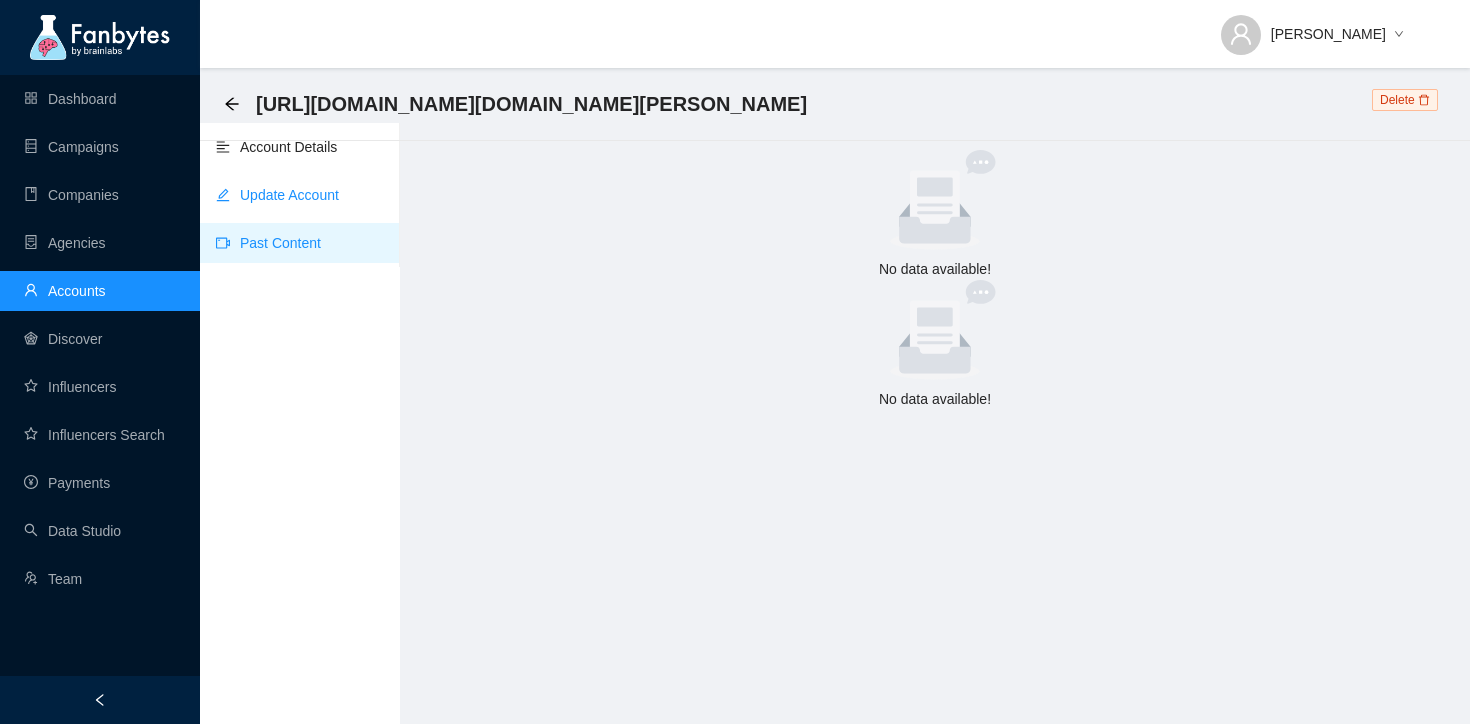 click on "Update Account" at bounding box center [277, 195] 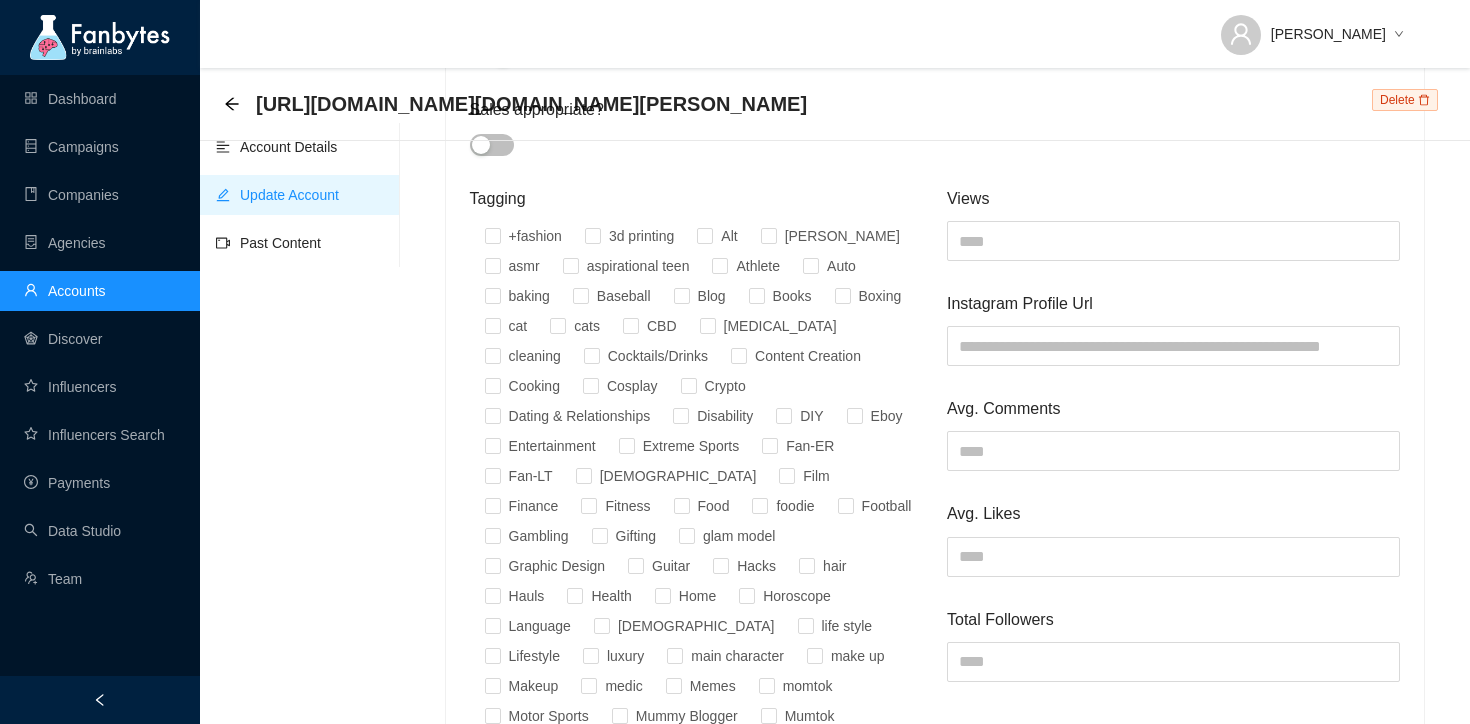 scroll, scrollTop: 877, scrollLeft: 0, axis: vertical 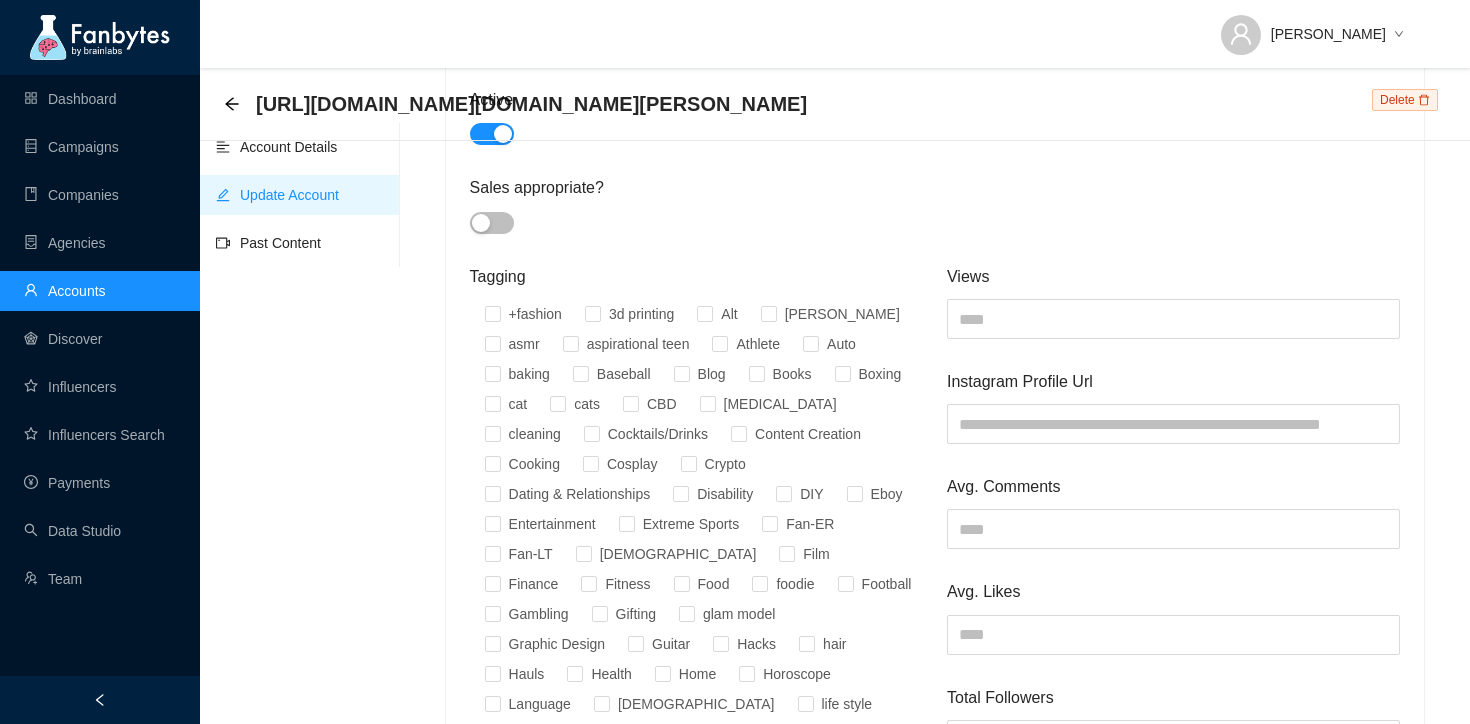click on "Views Instagram Profile Url Avg. Comments Avg. Likes Total Followers" at bounding box center (1173, 874) 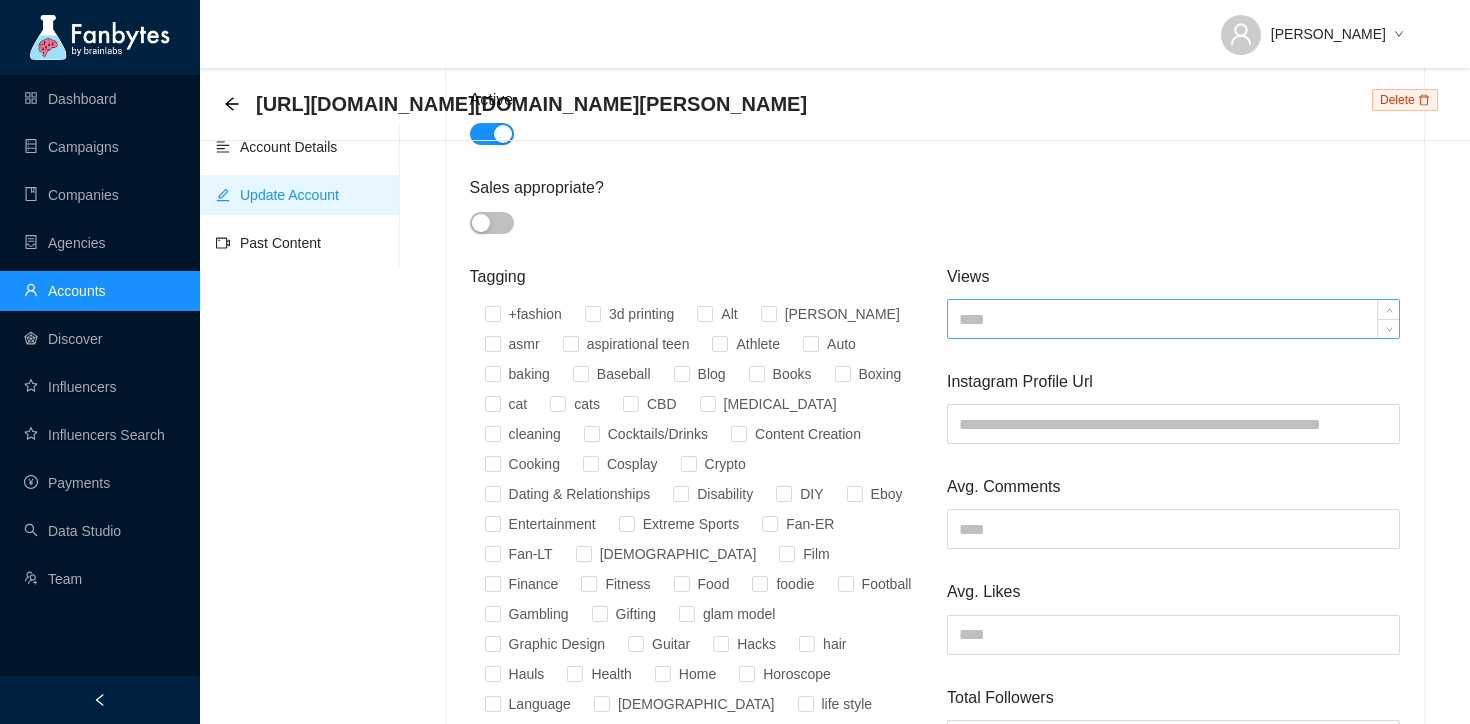 click at bounding box center [1173, 319] 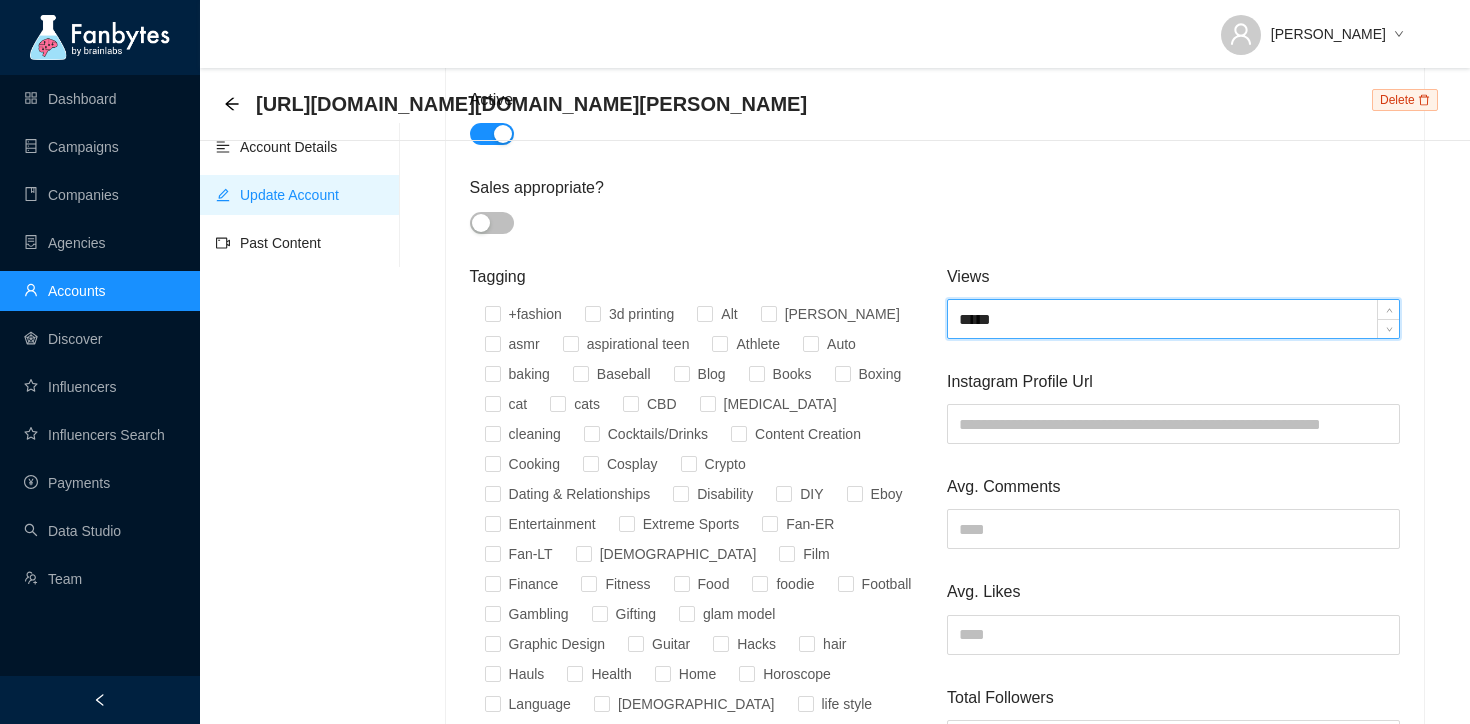type on "*****" 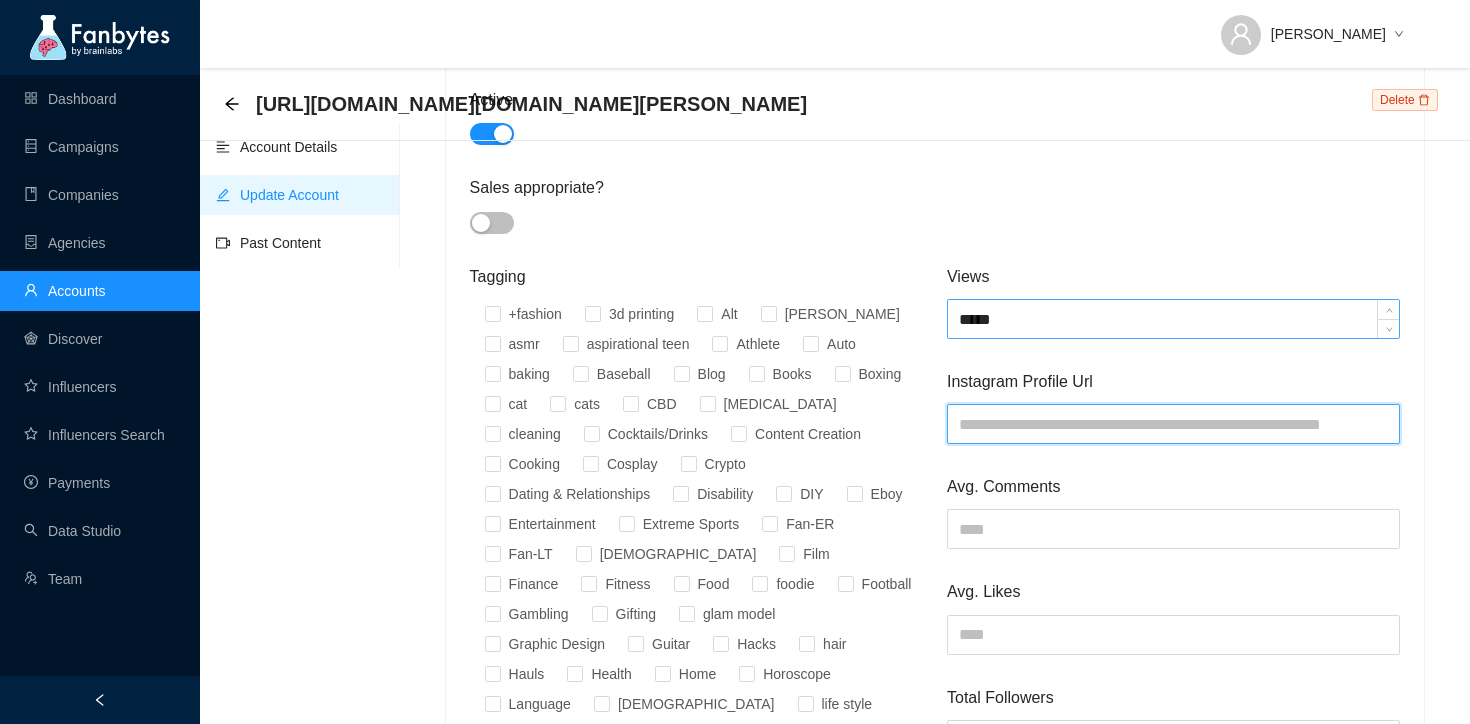 paste on "**********" 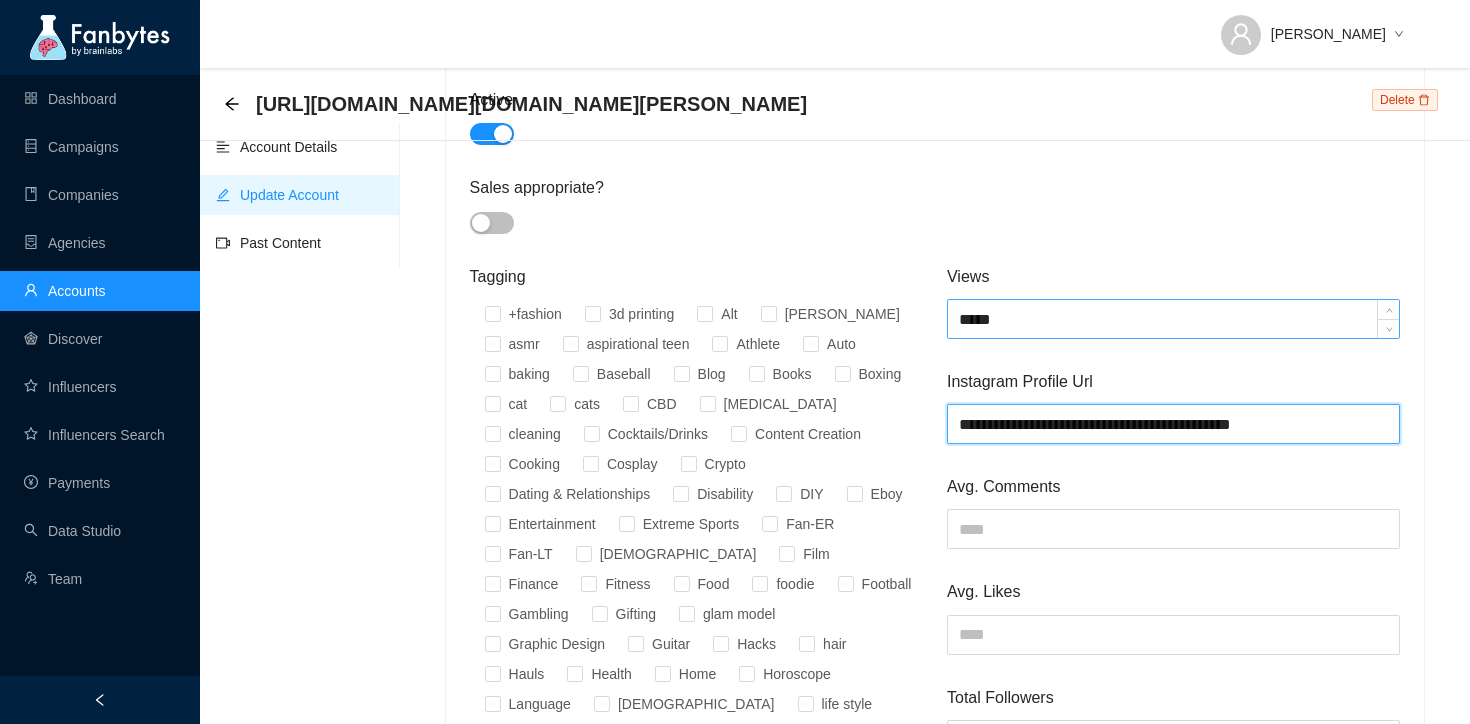 type on "**********" 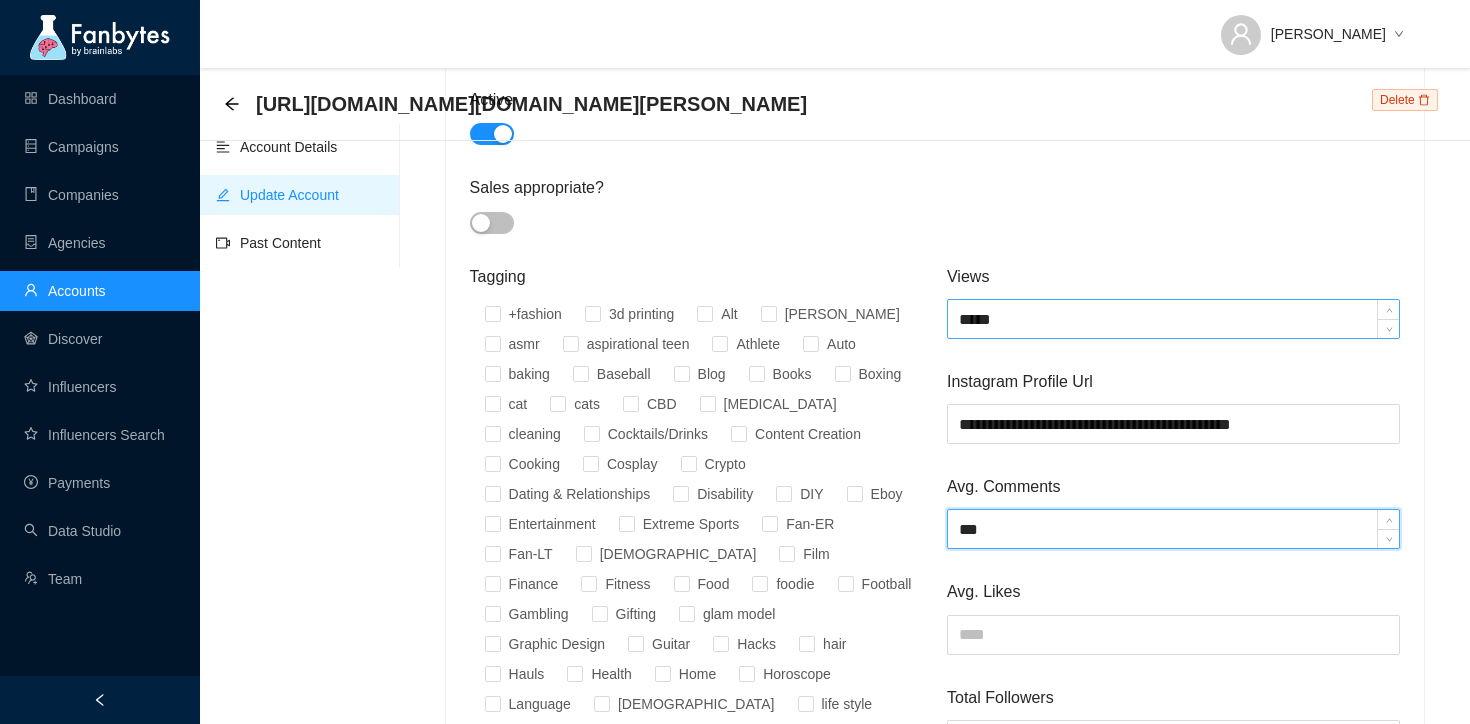 type on "***" 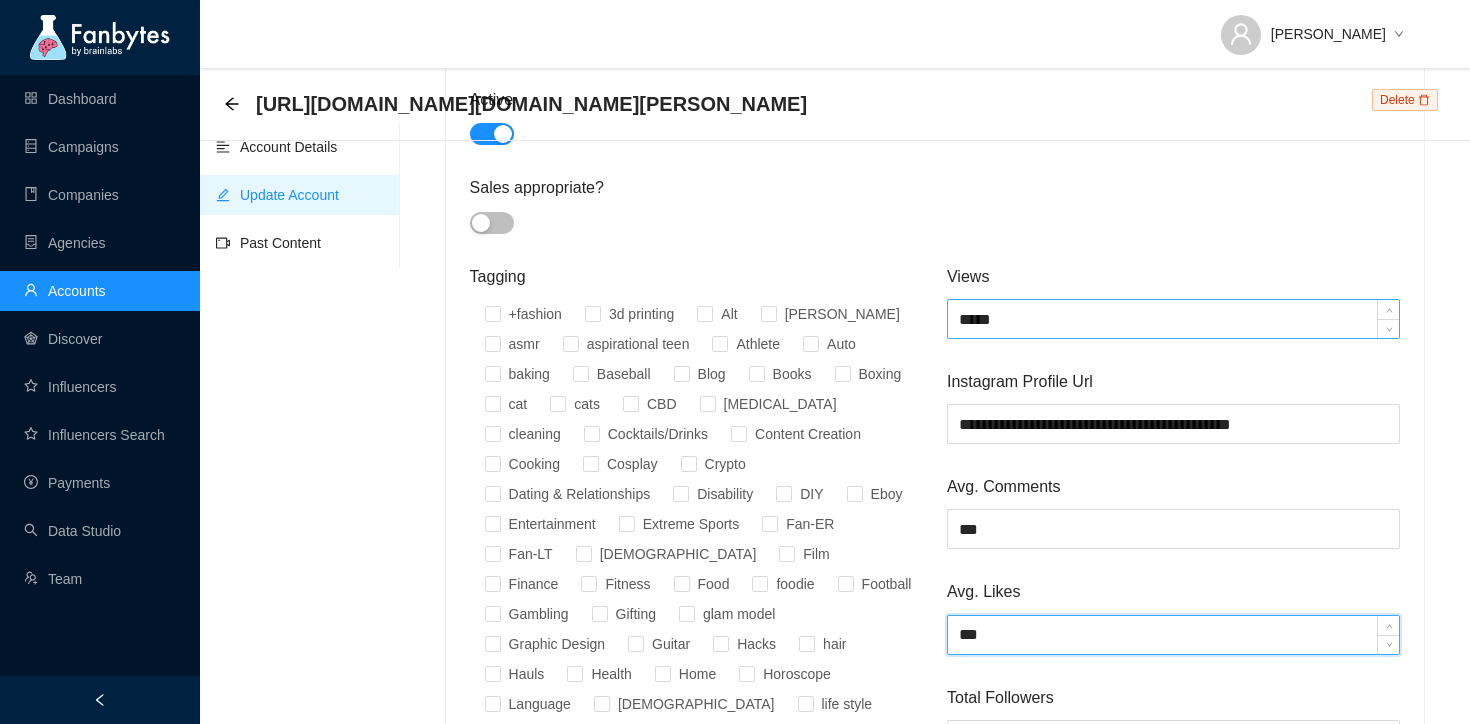 type on "***" 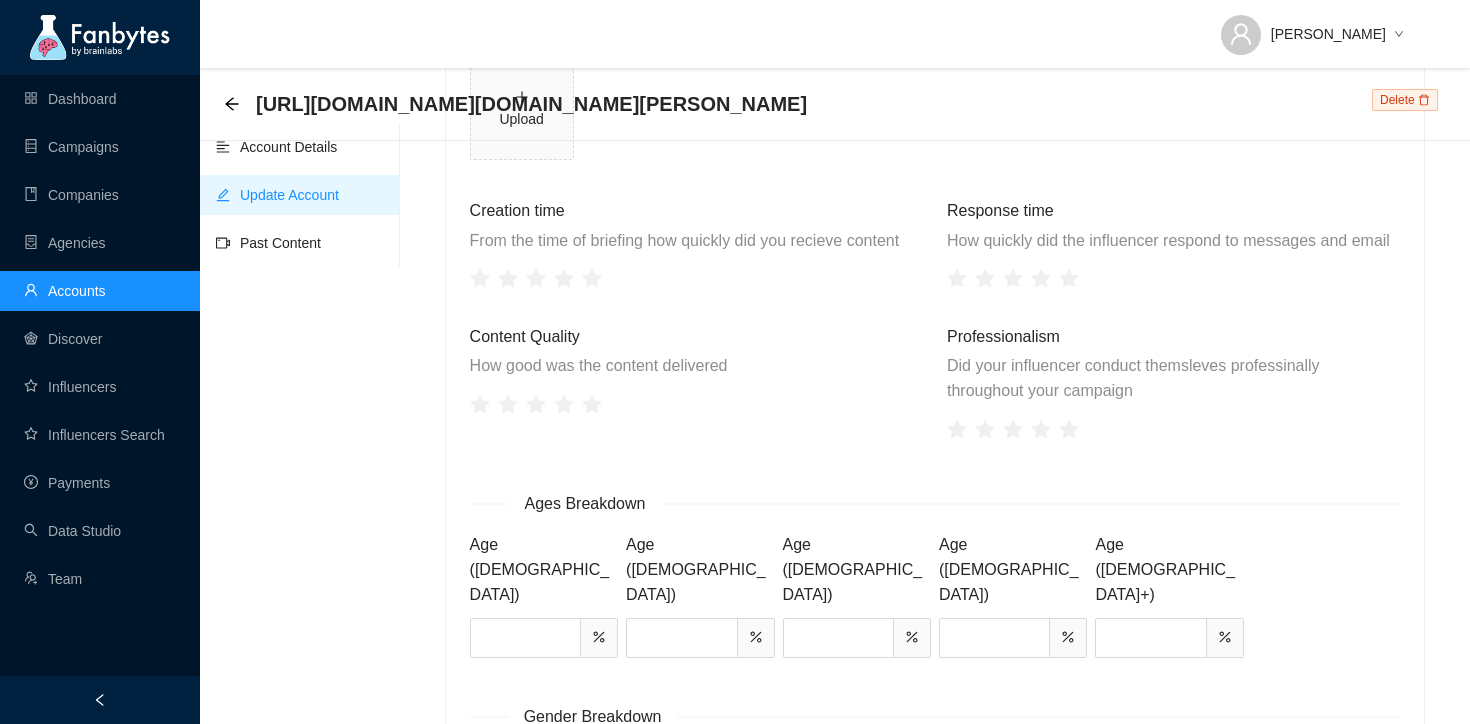 scroll, scrollTop: 2331, scrollLeft: 0, axis: vertical 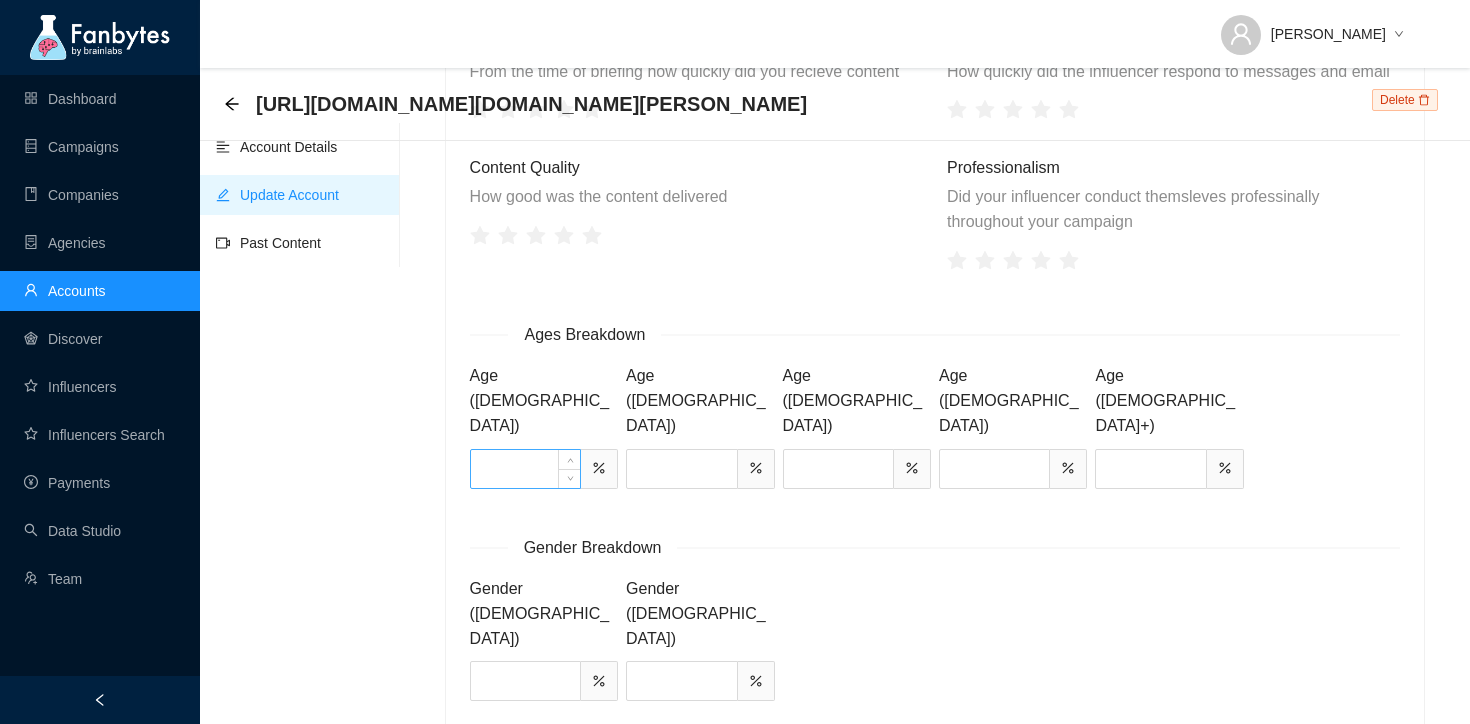 type on "***" 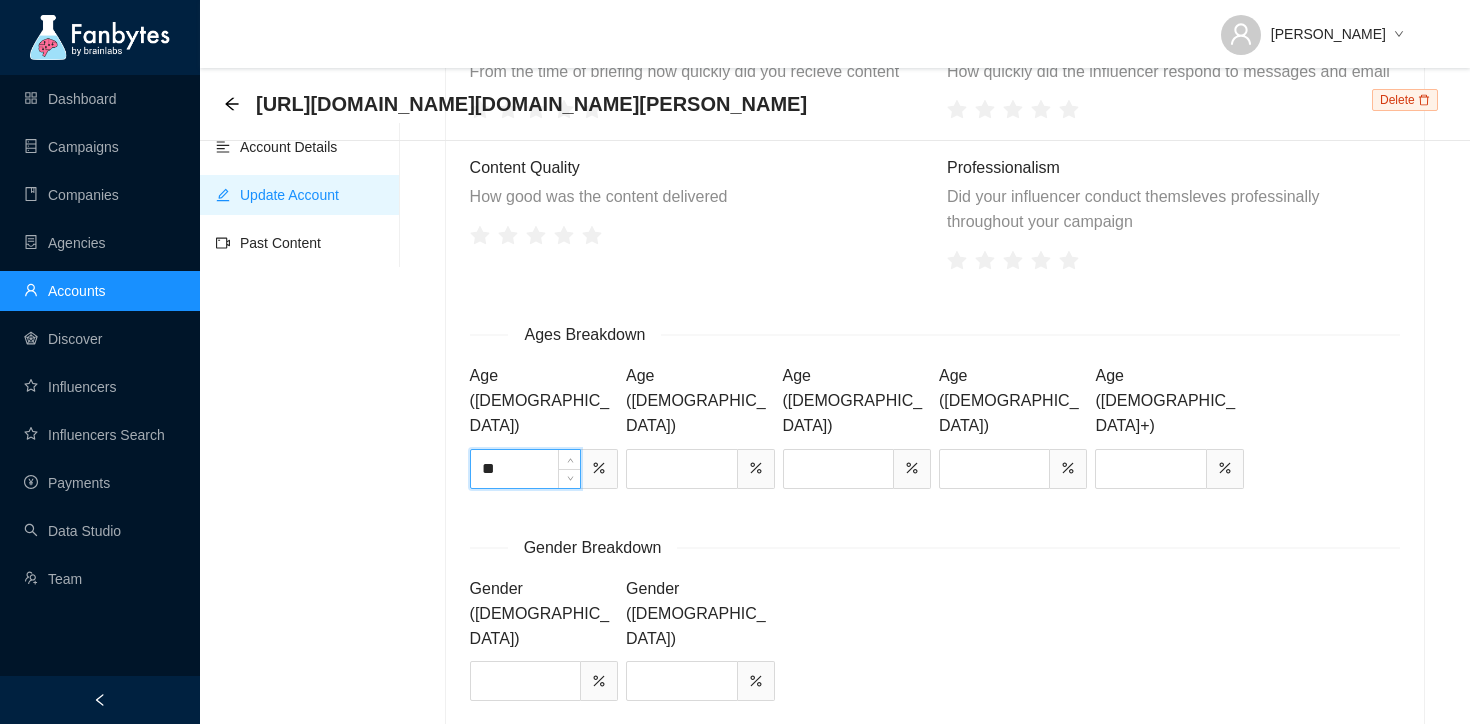 type on "**" 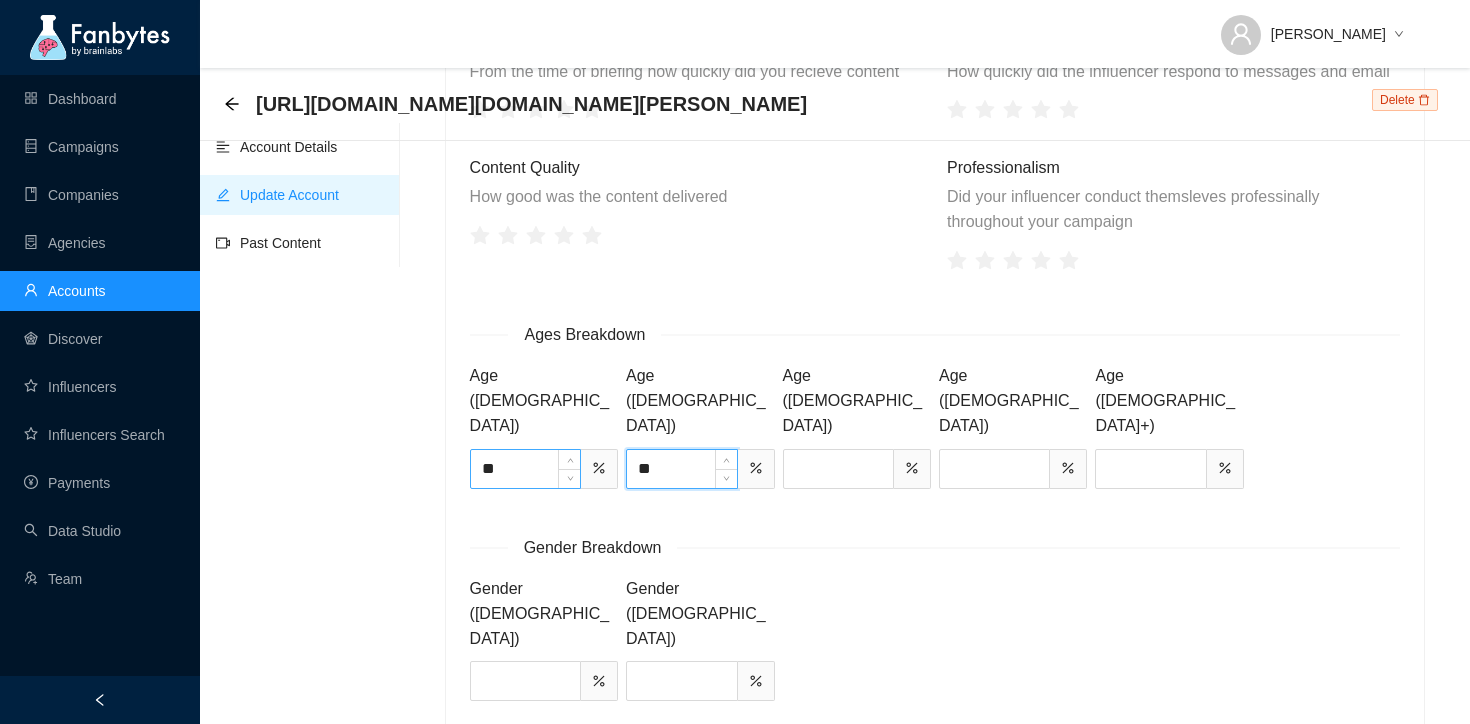 type on "**" 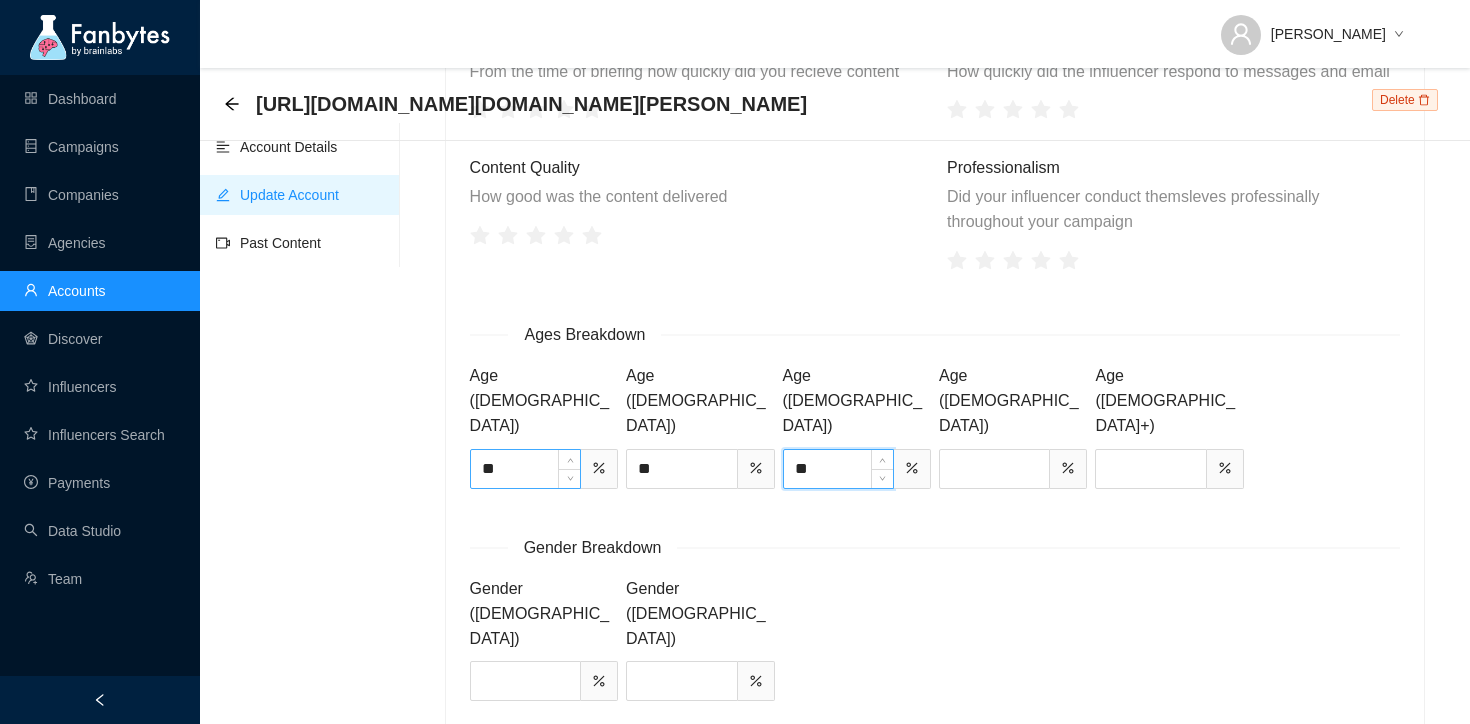 type on "**" 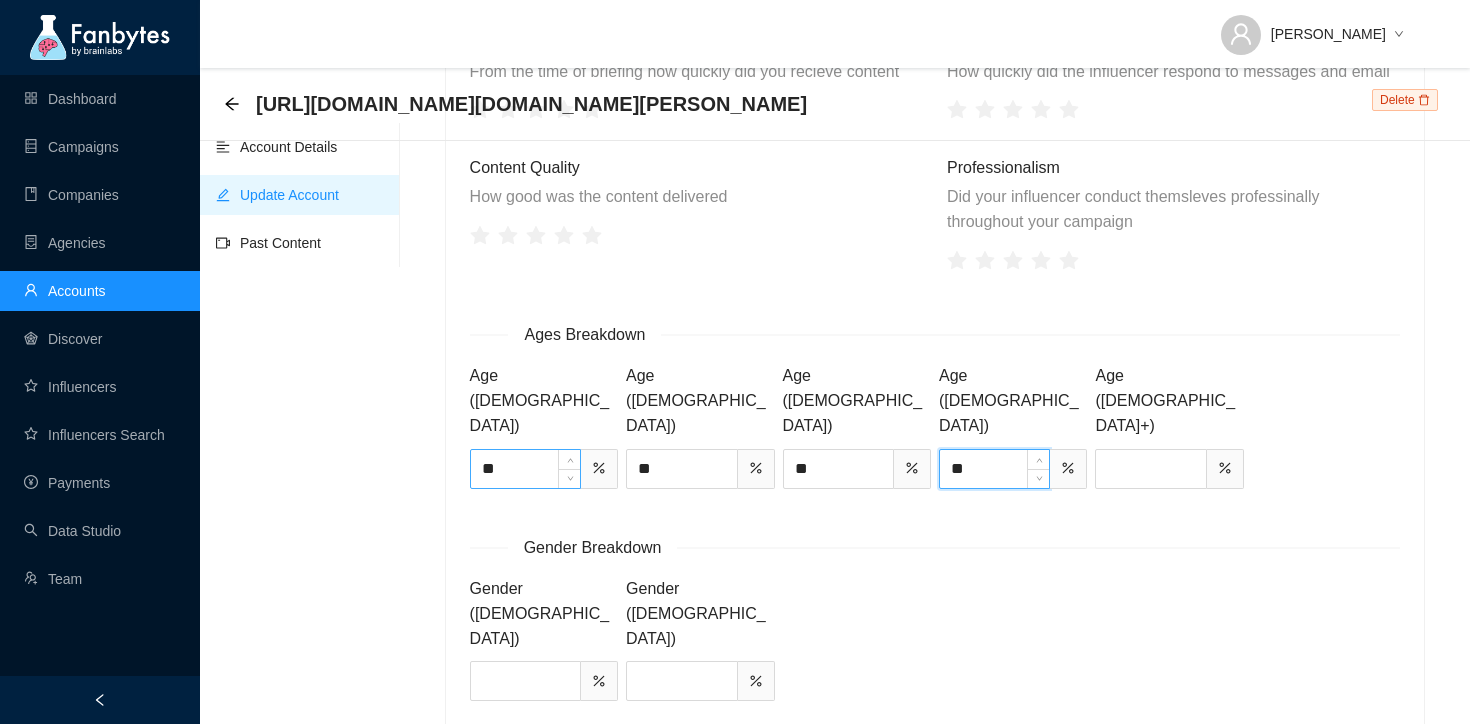 type on "**" 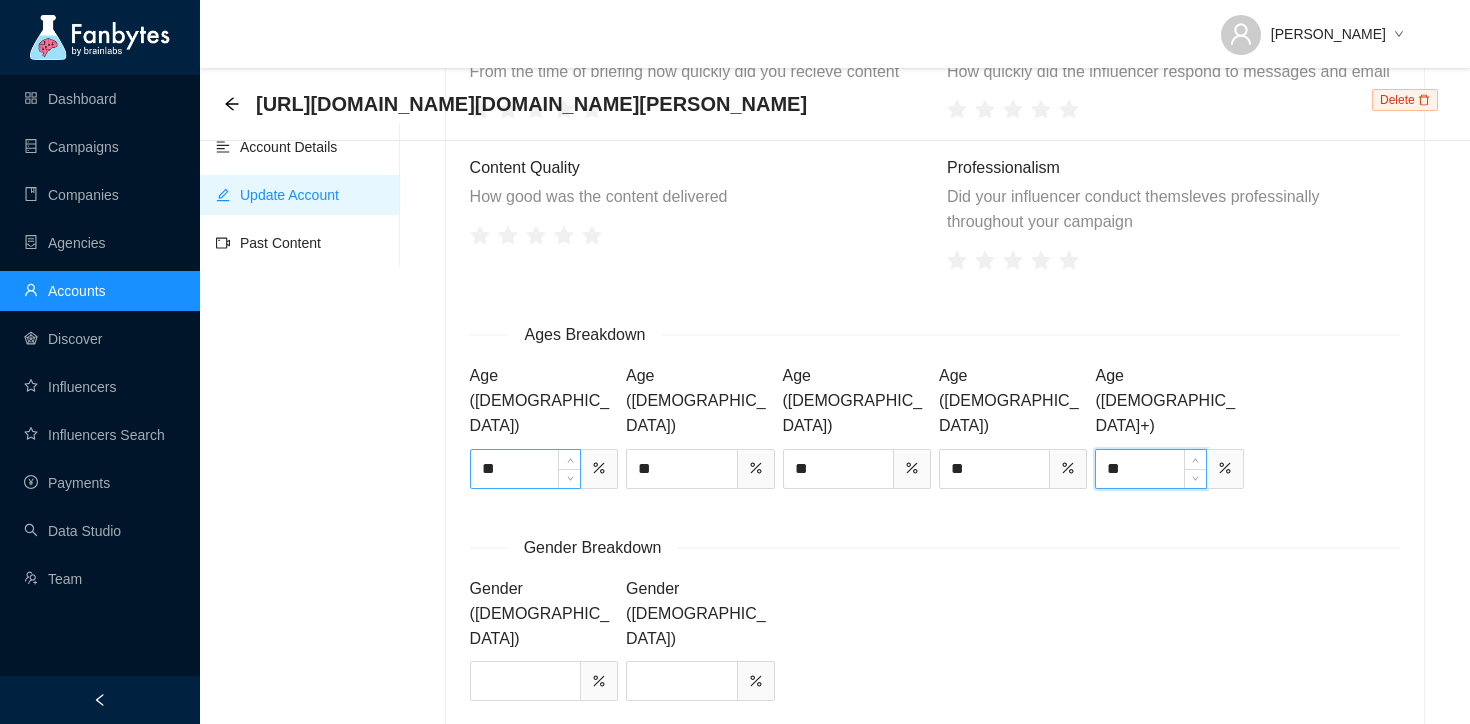 type on "**" 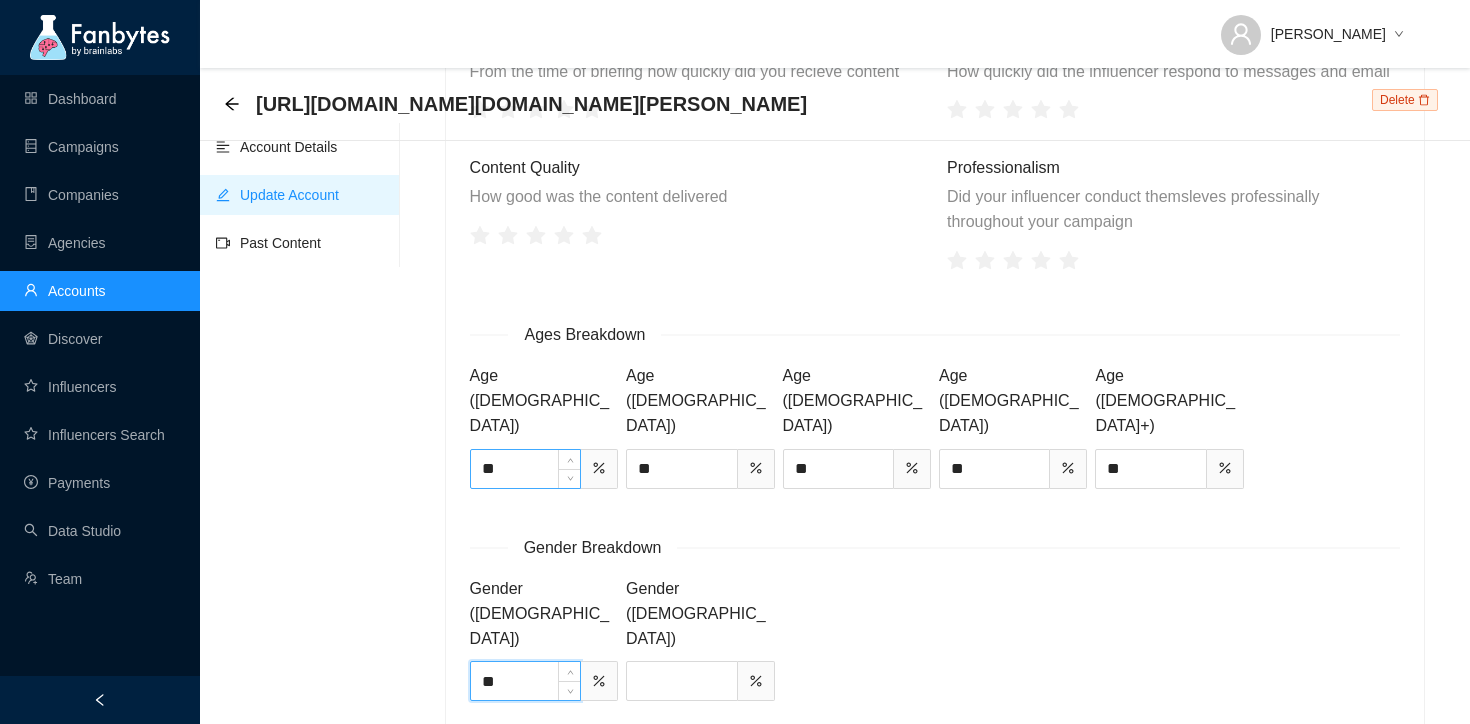 type on "**" 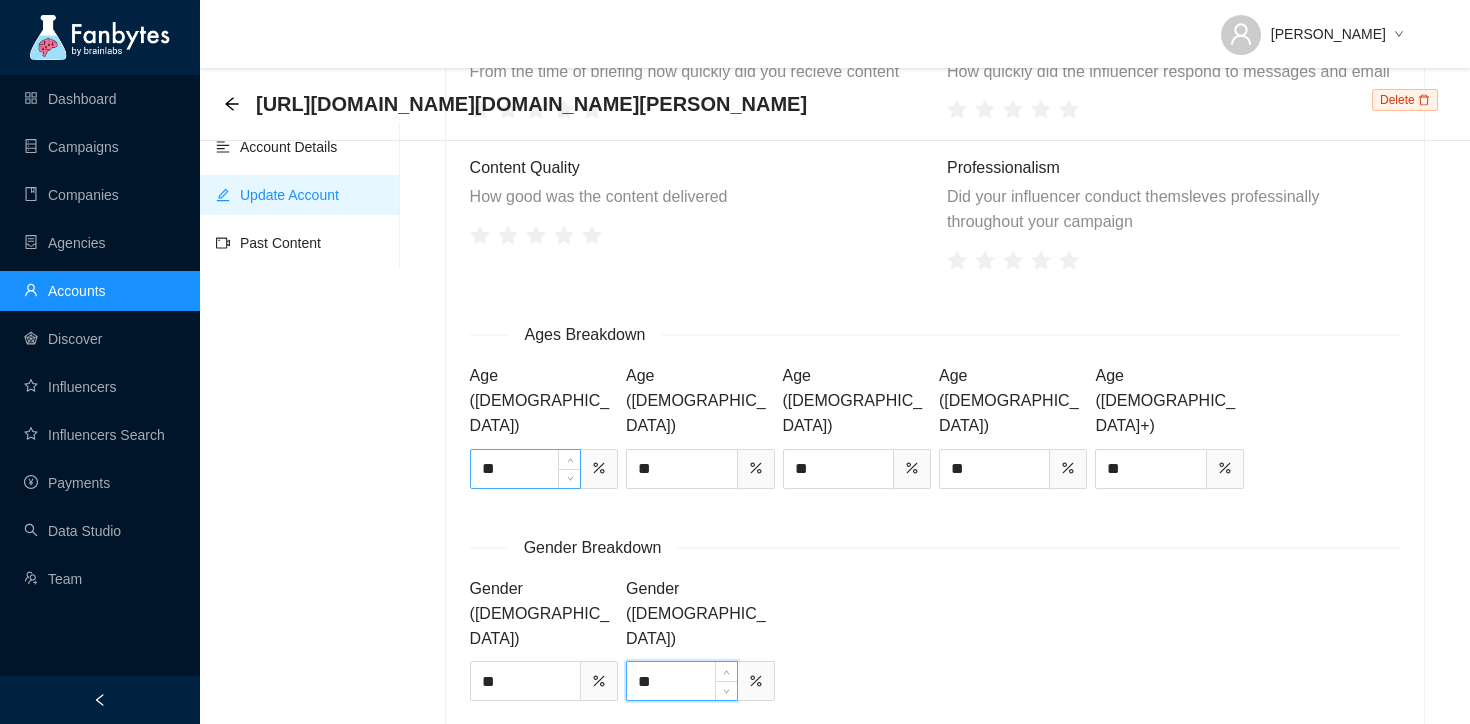 type on "**" 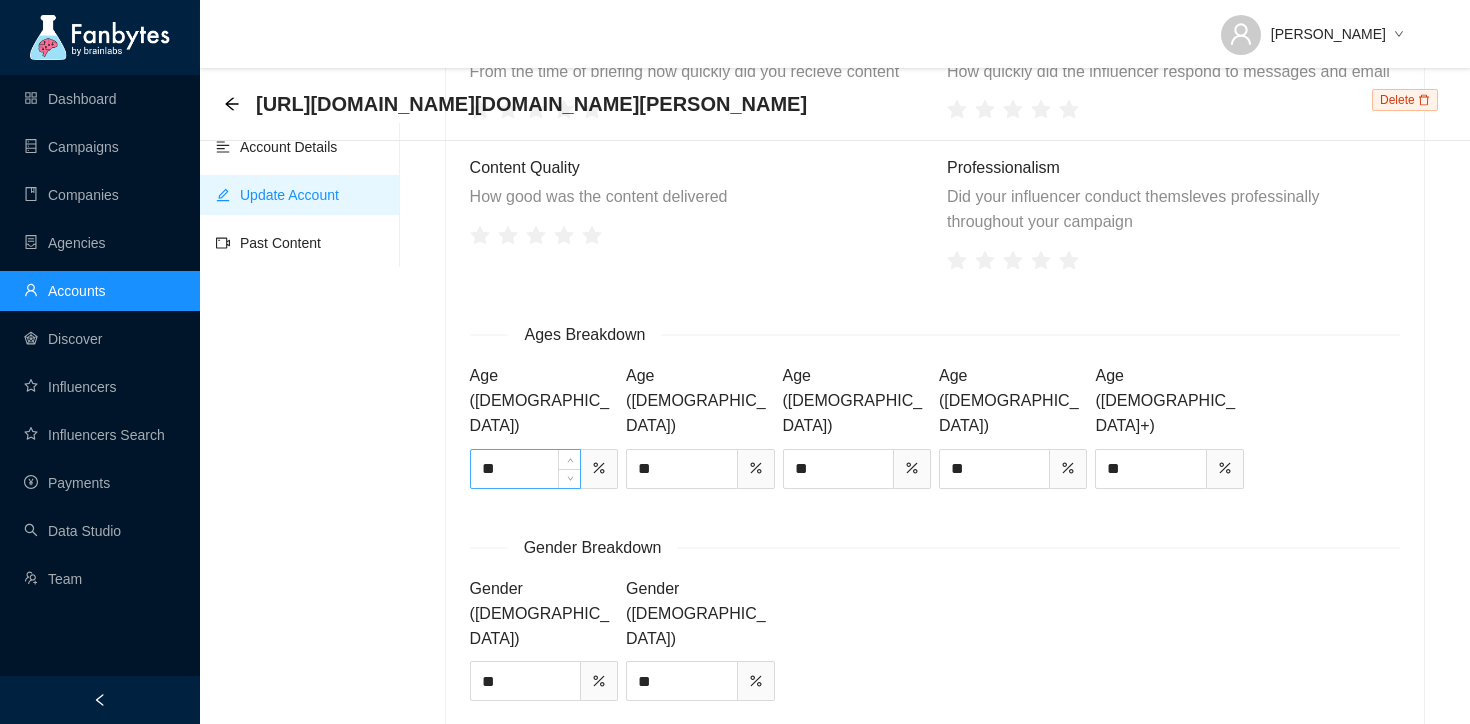 type 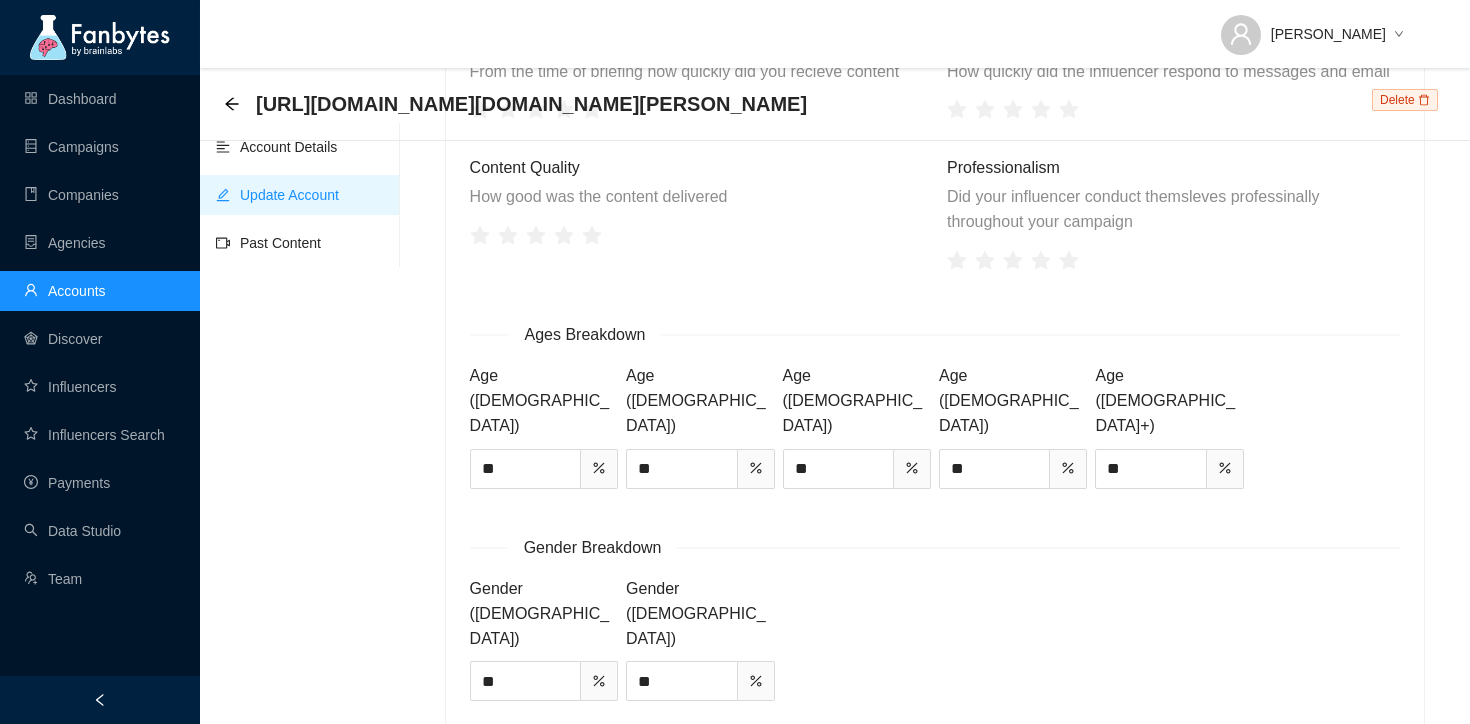 click at bounding box center [622, 804] 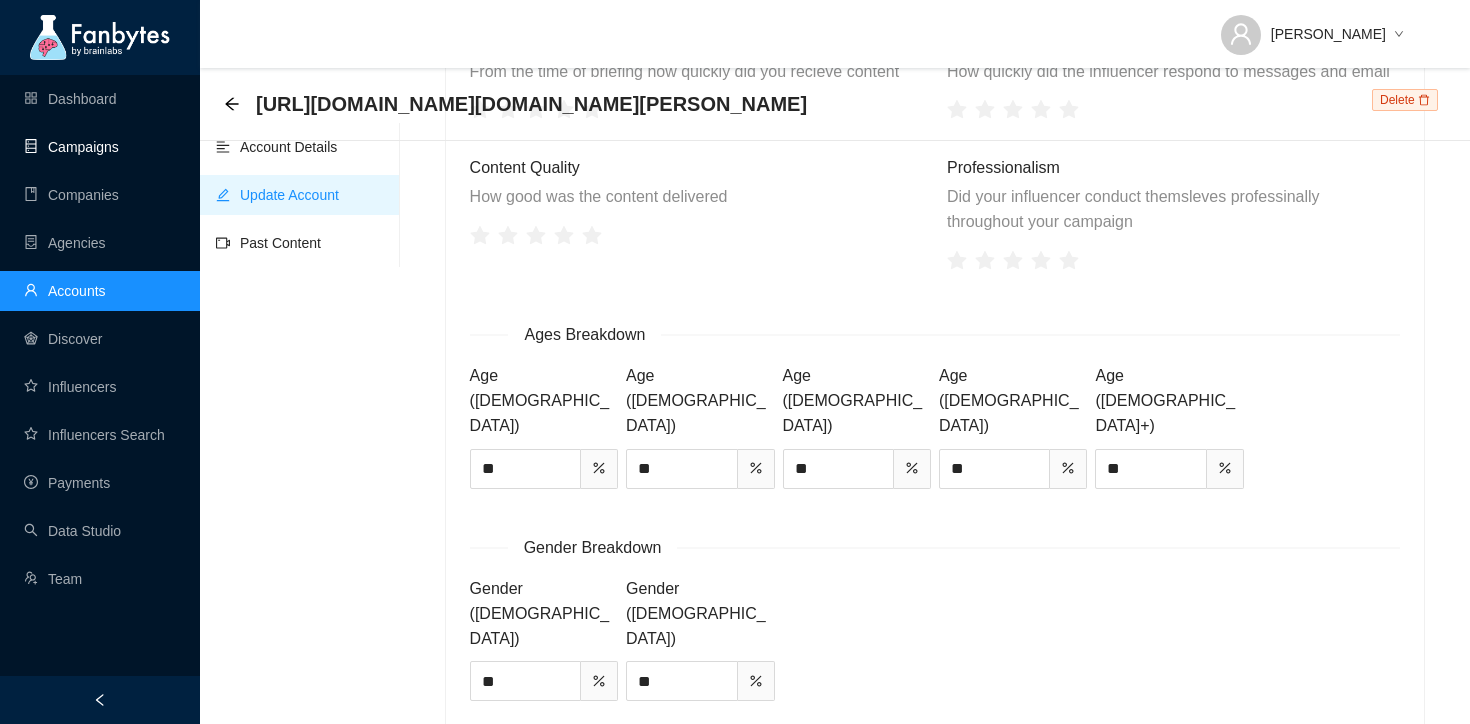 click on "Campaigns" at bounding box center (71, 147) 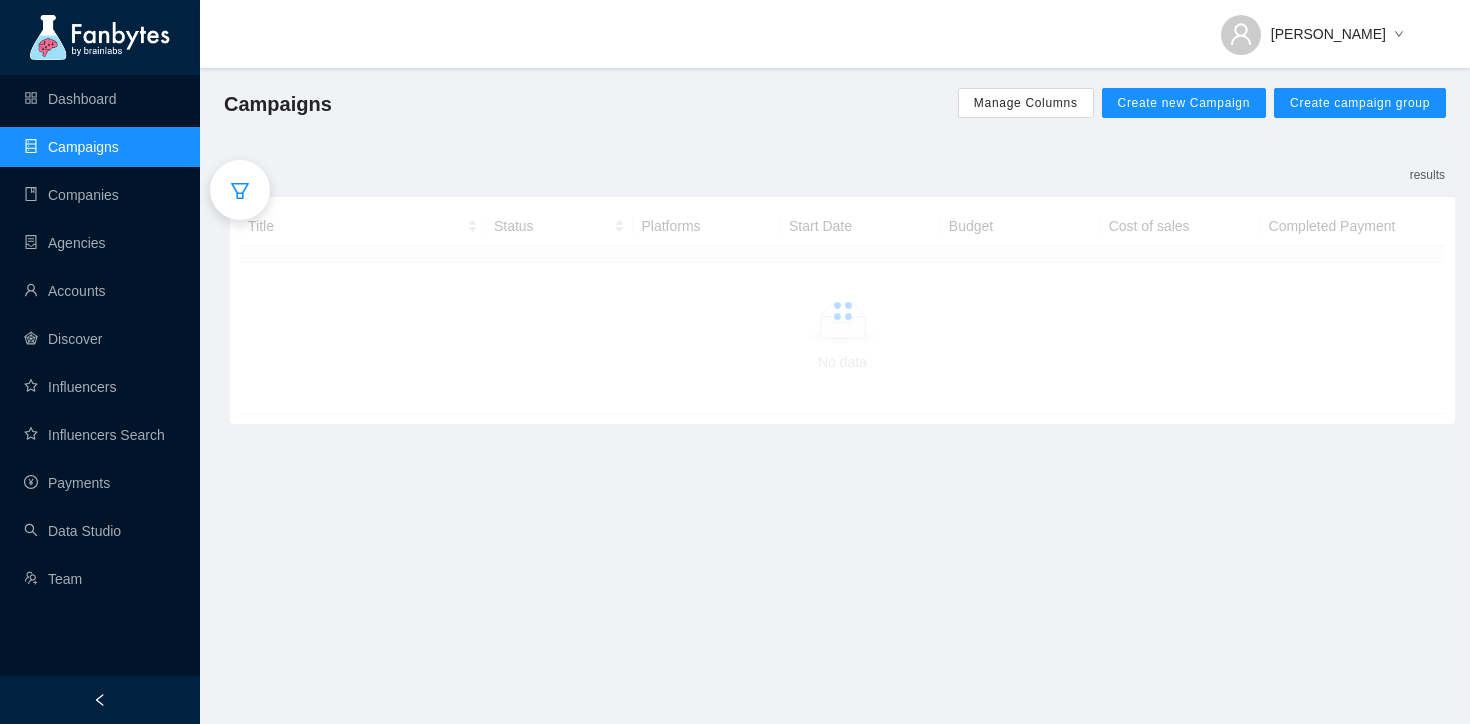 scroll, scrollTop: 0, scrollLeft: 0, axis: both 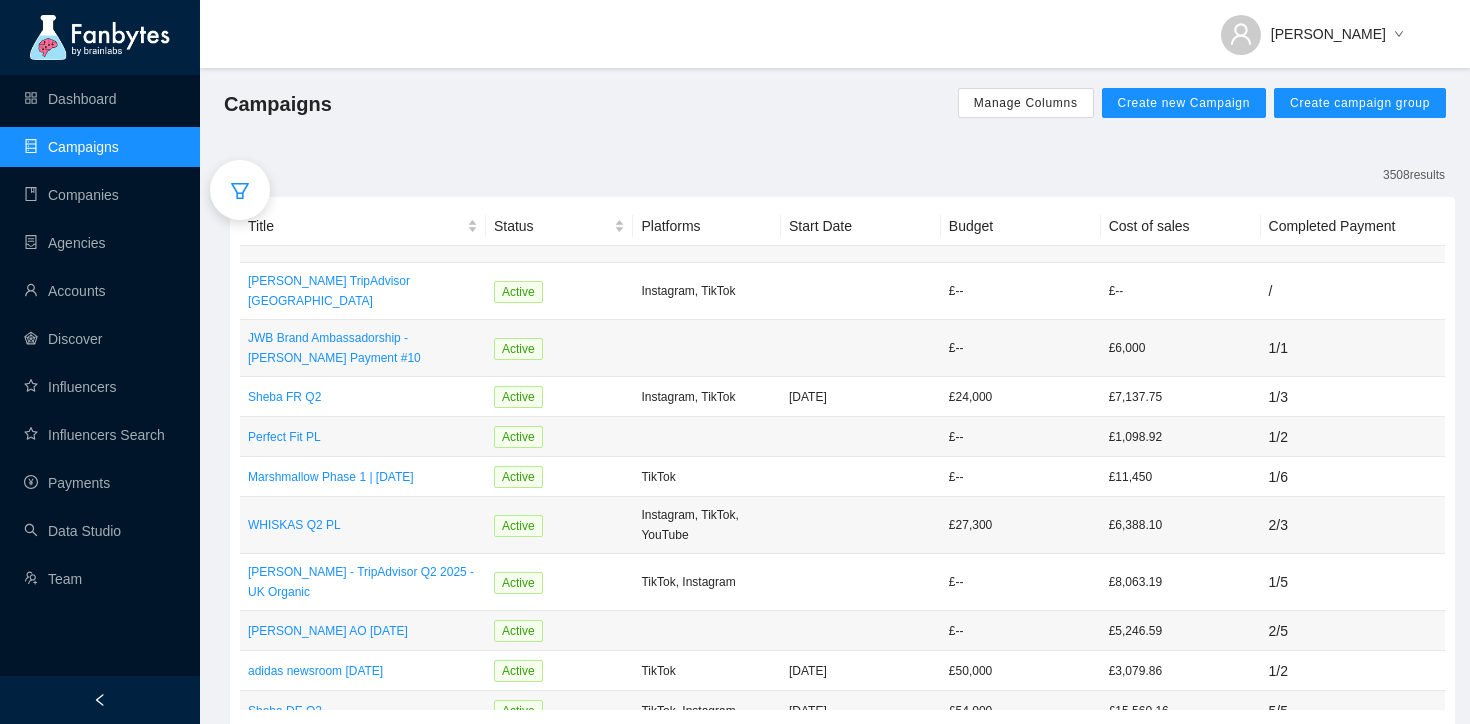 click 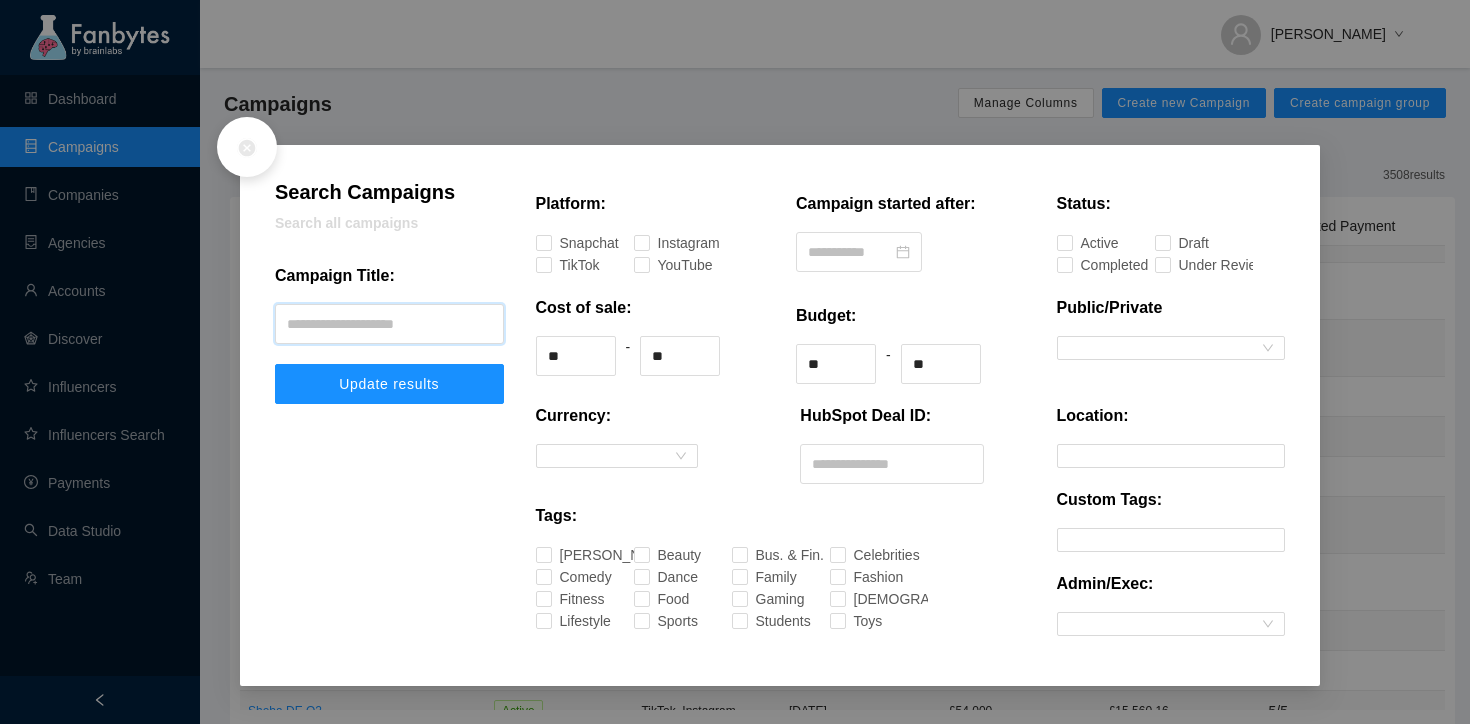 click at bounding box center (389, 324) 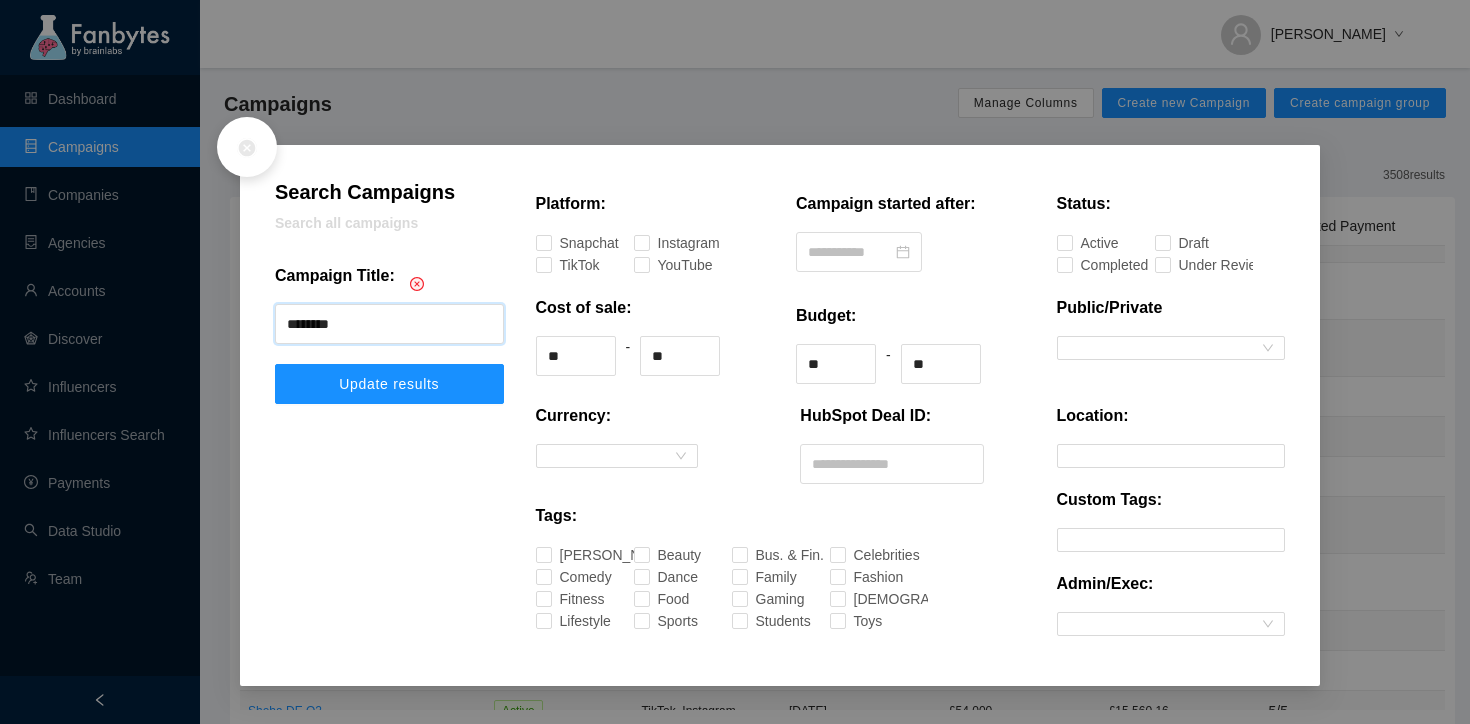 type on "********" 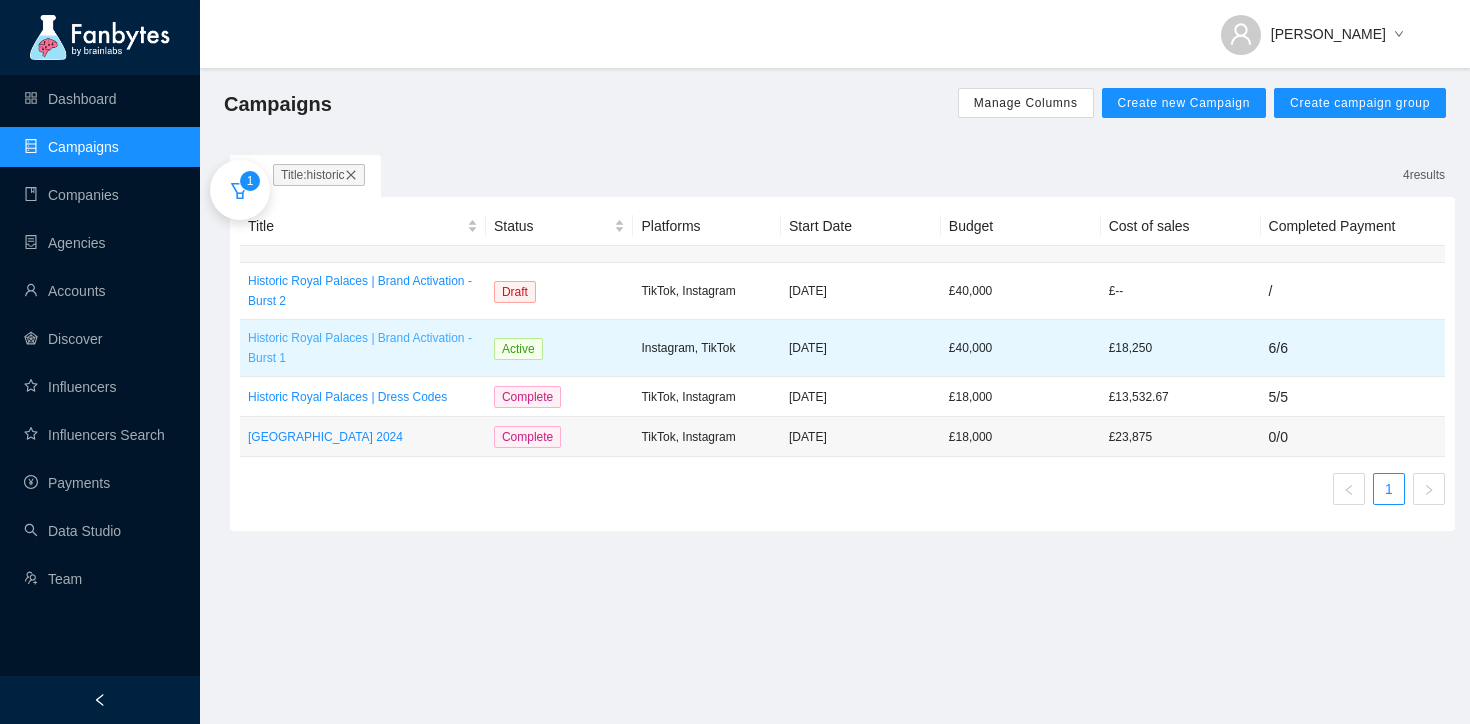 click on "Historic Royal Palaces | Brand Activation - Burst 1" at bounding box center [363, 348] 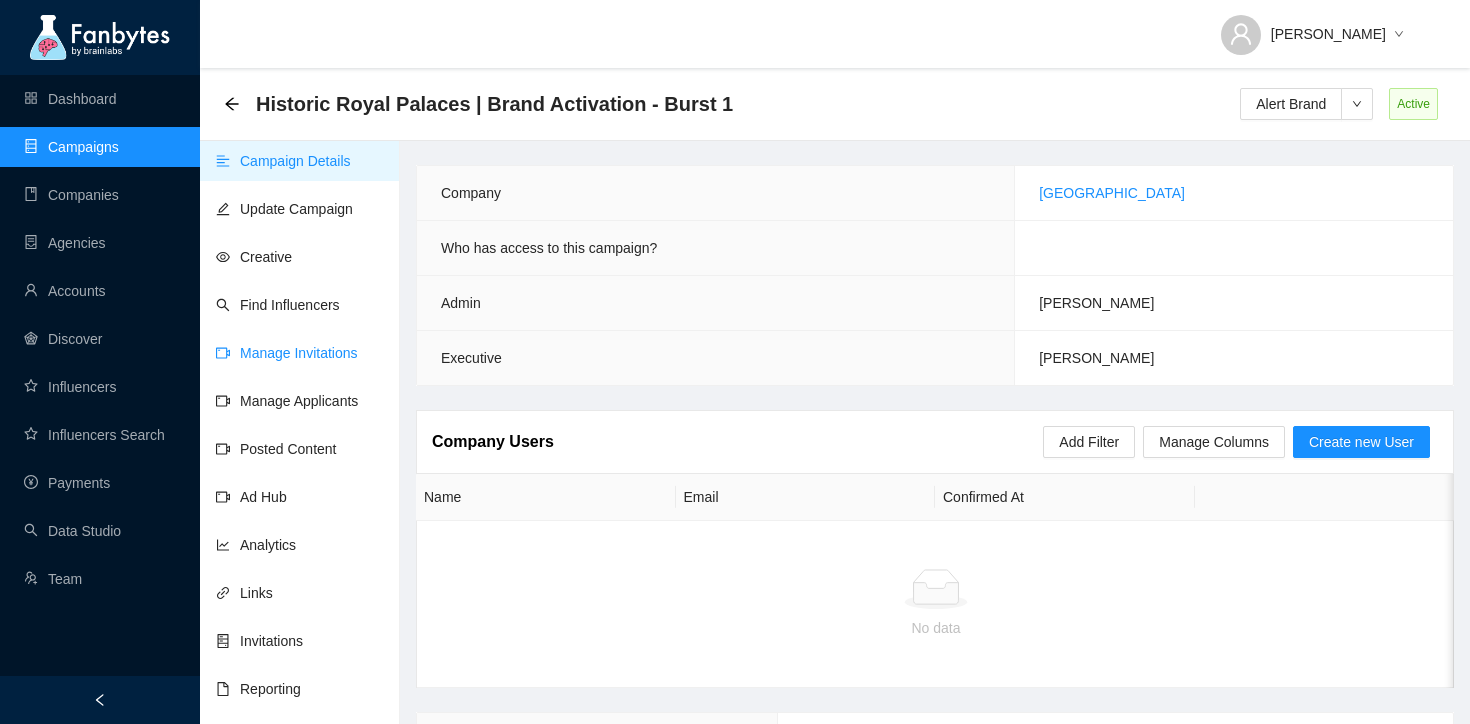 click on "Manage Invitations" at bounding box center (287, 353) 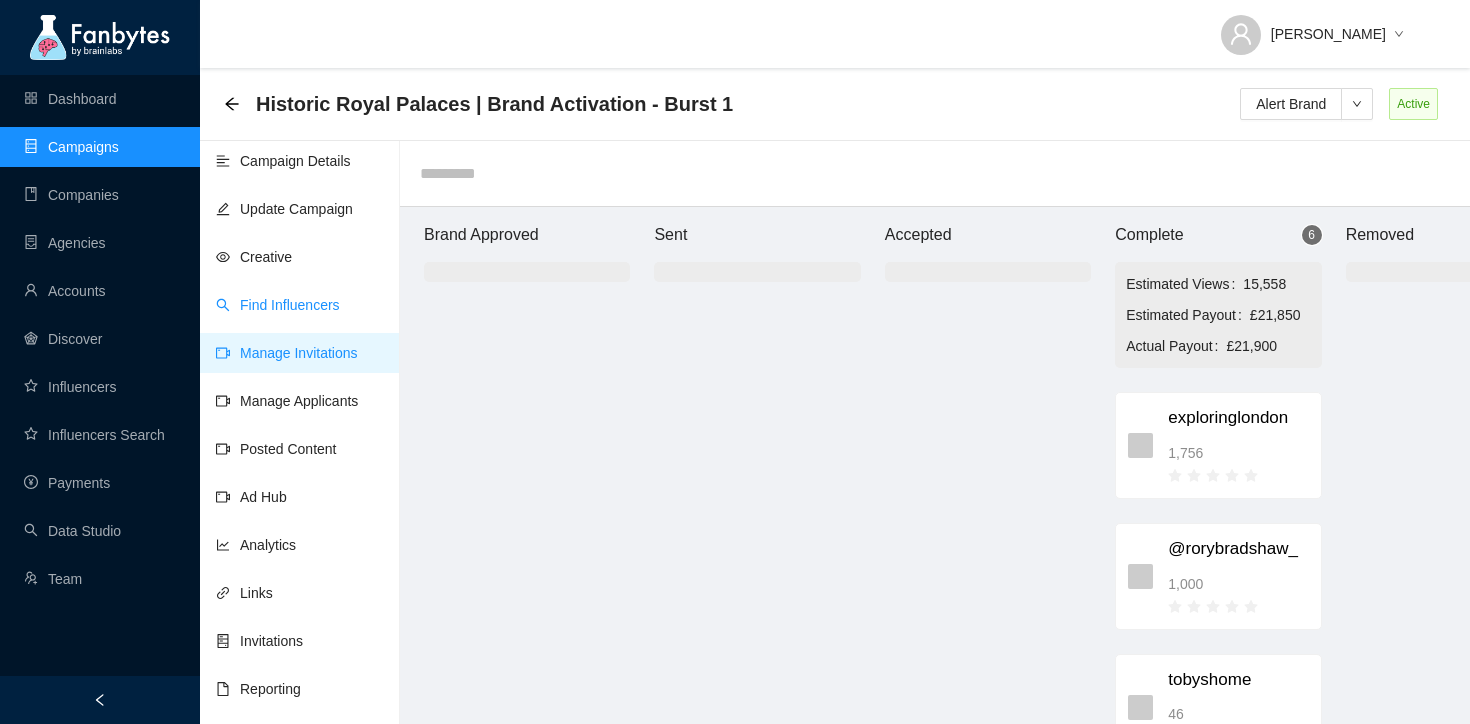 click on "Find Influencers" at bounding box center (278, 305) 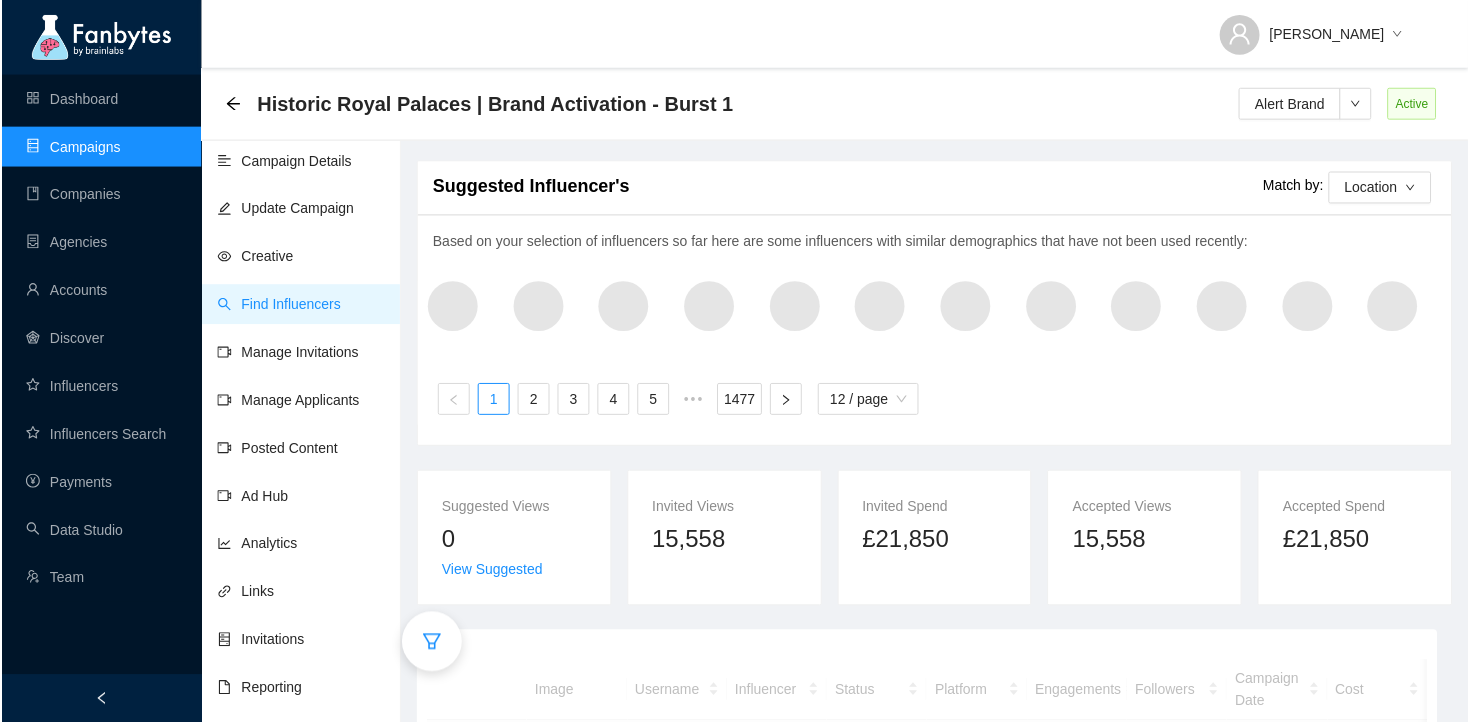 scroll, scrollTop: 175, scrollLeft: 0, axis: vertical 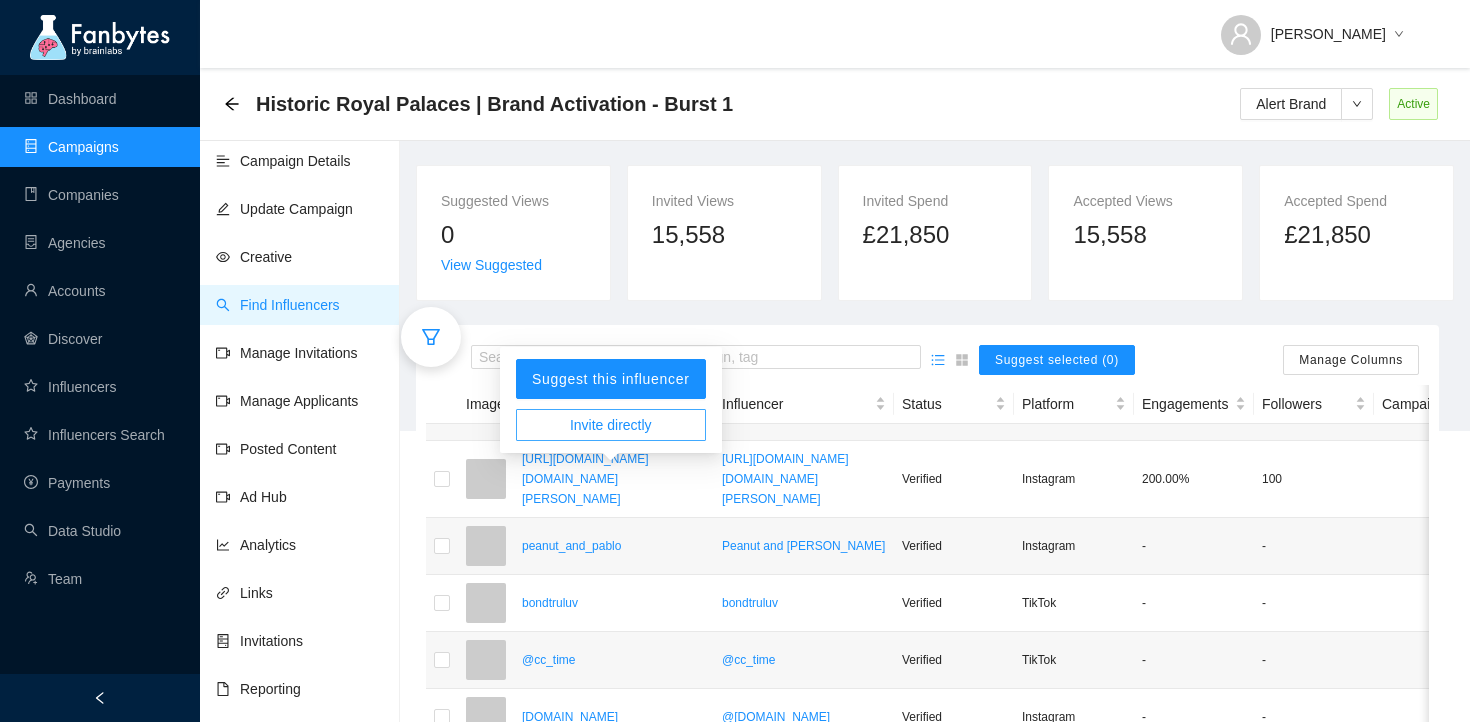 click on "Invite directly" at bounding box center [611, 425] 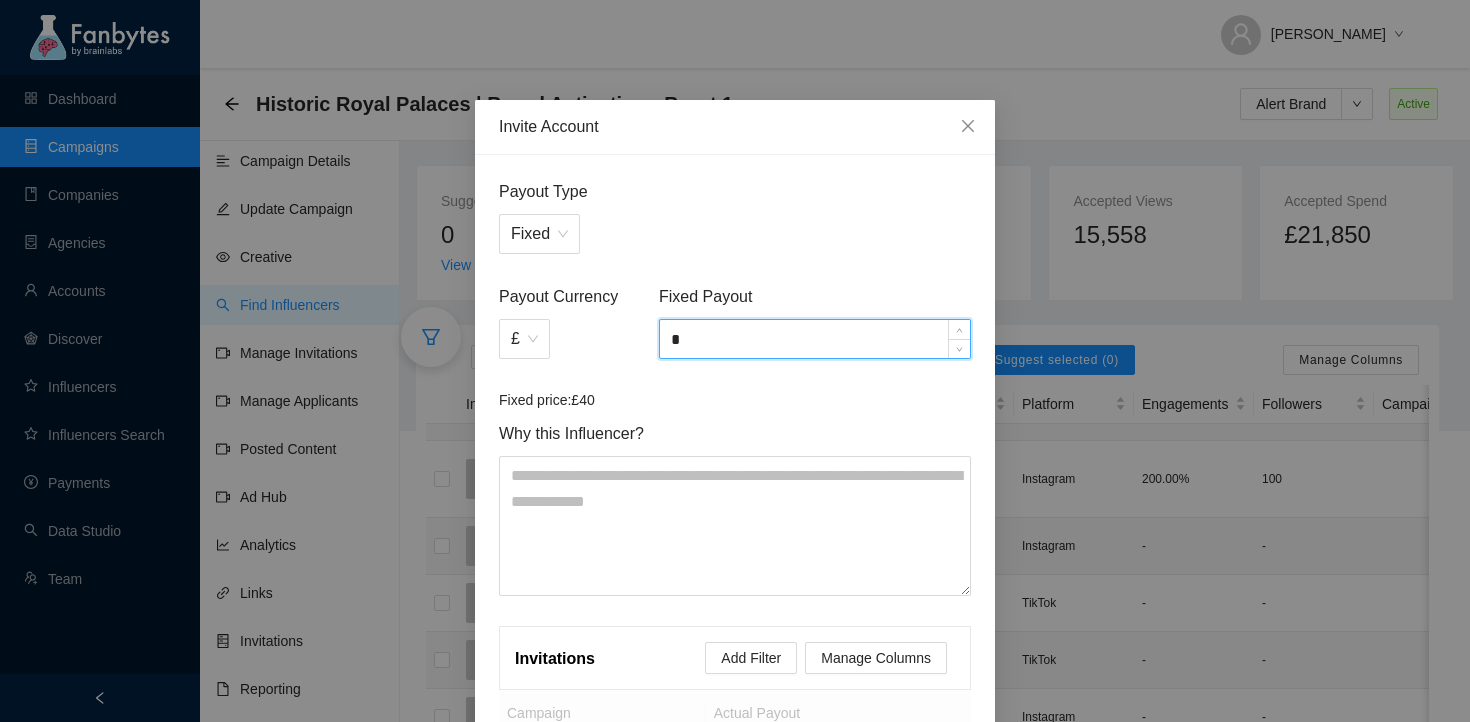click on "*" at bounding box center [815, 339] 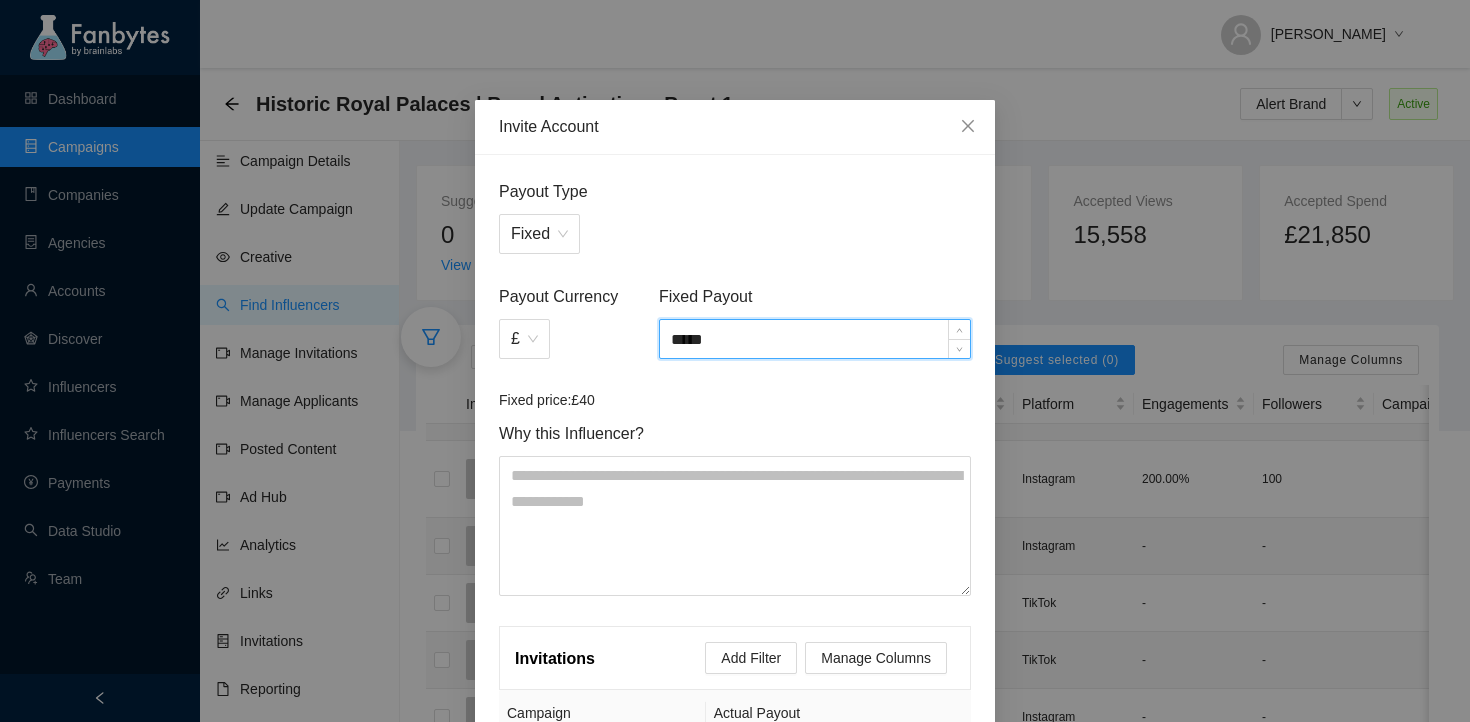 scroll, scrollTop: 275, scrollLeft: 0, axis: vertical 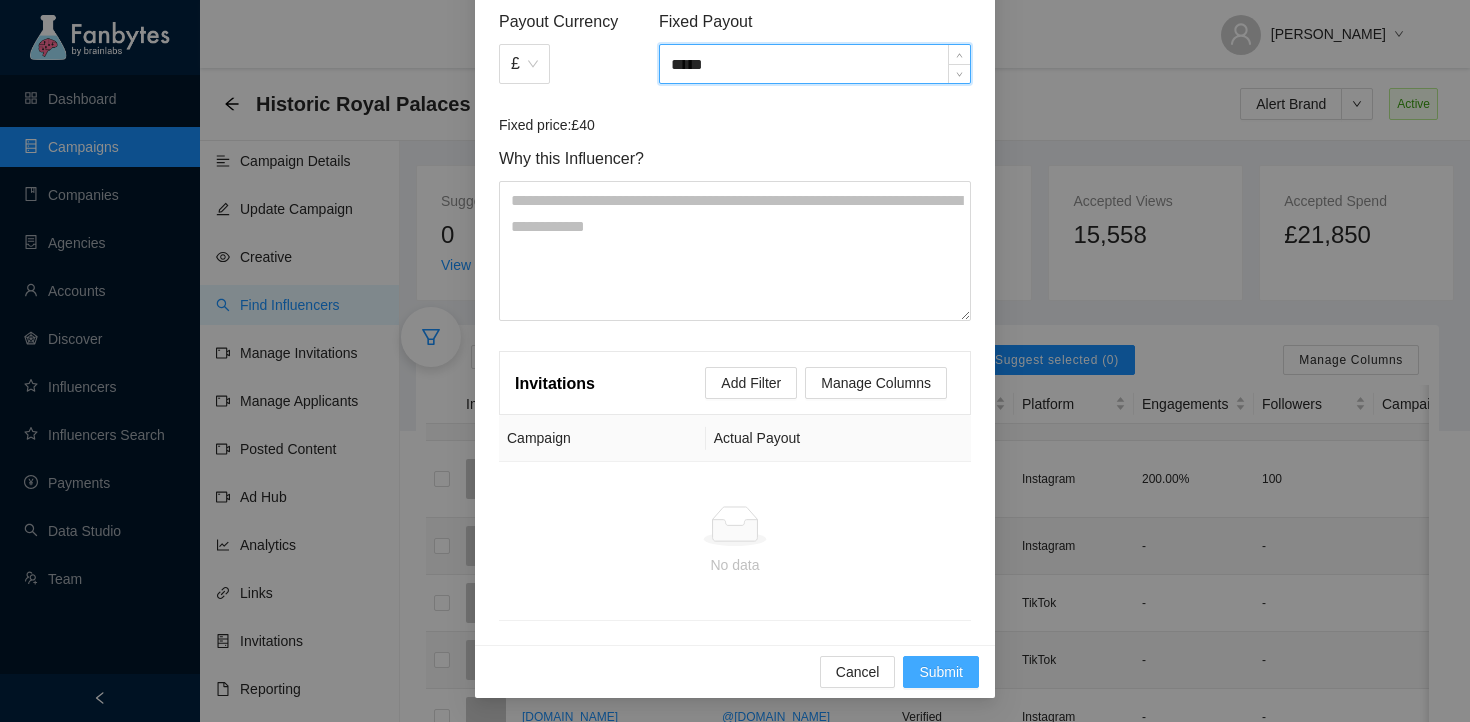 type on "*****" 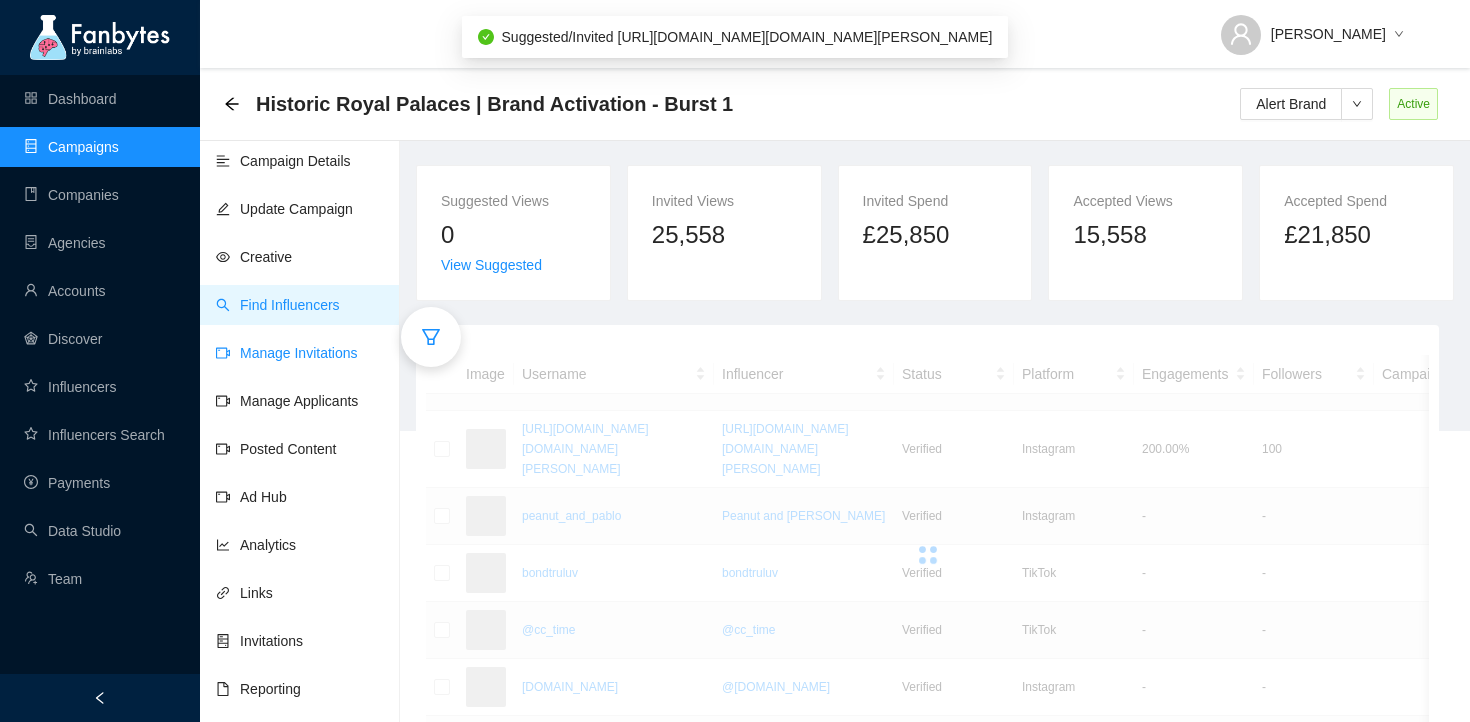 click on "Manage Invitations" at bounding box center [287, 353] 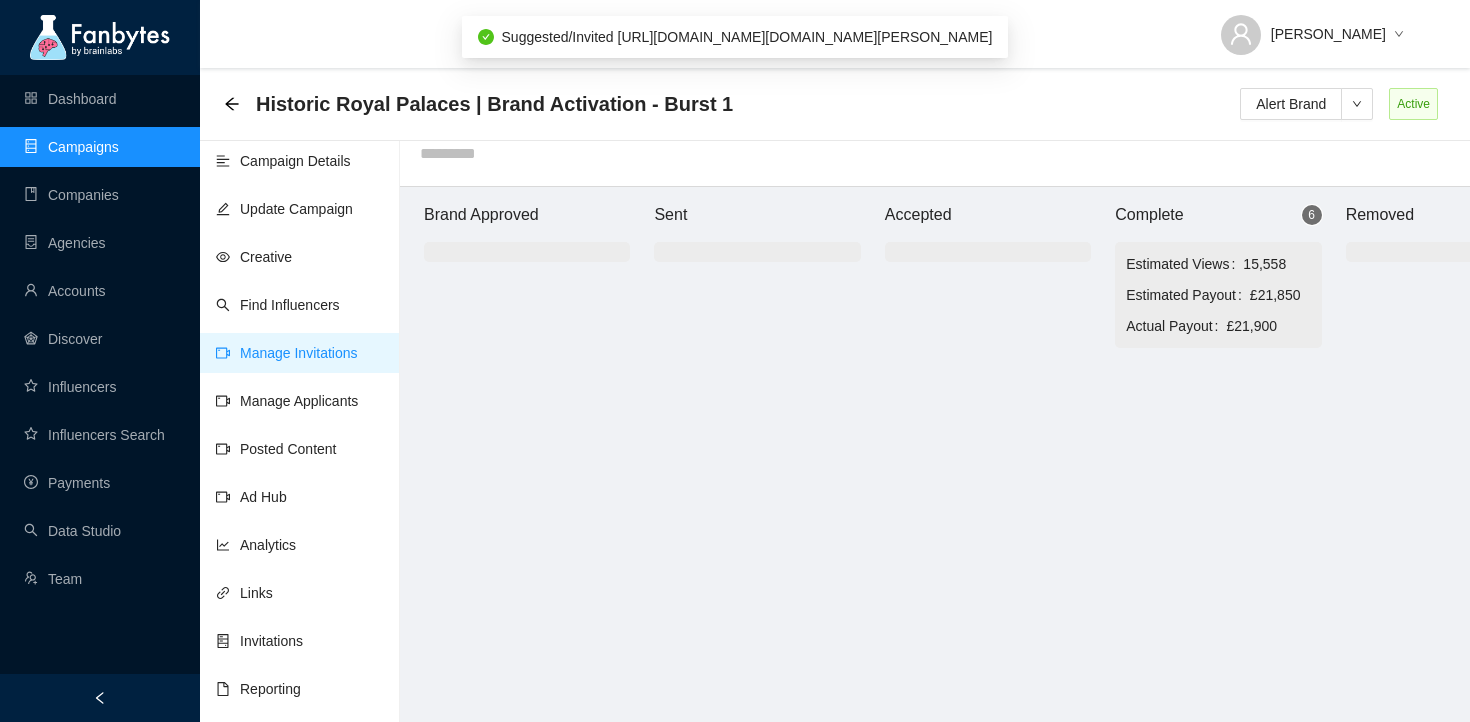 scroll, scrollTop: 20, scrollLeft: 0, axis: vertical 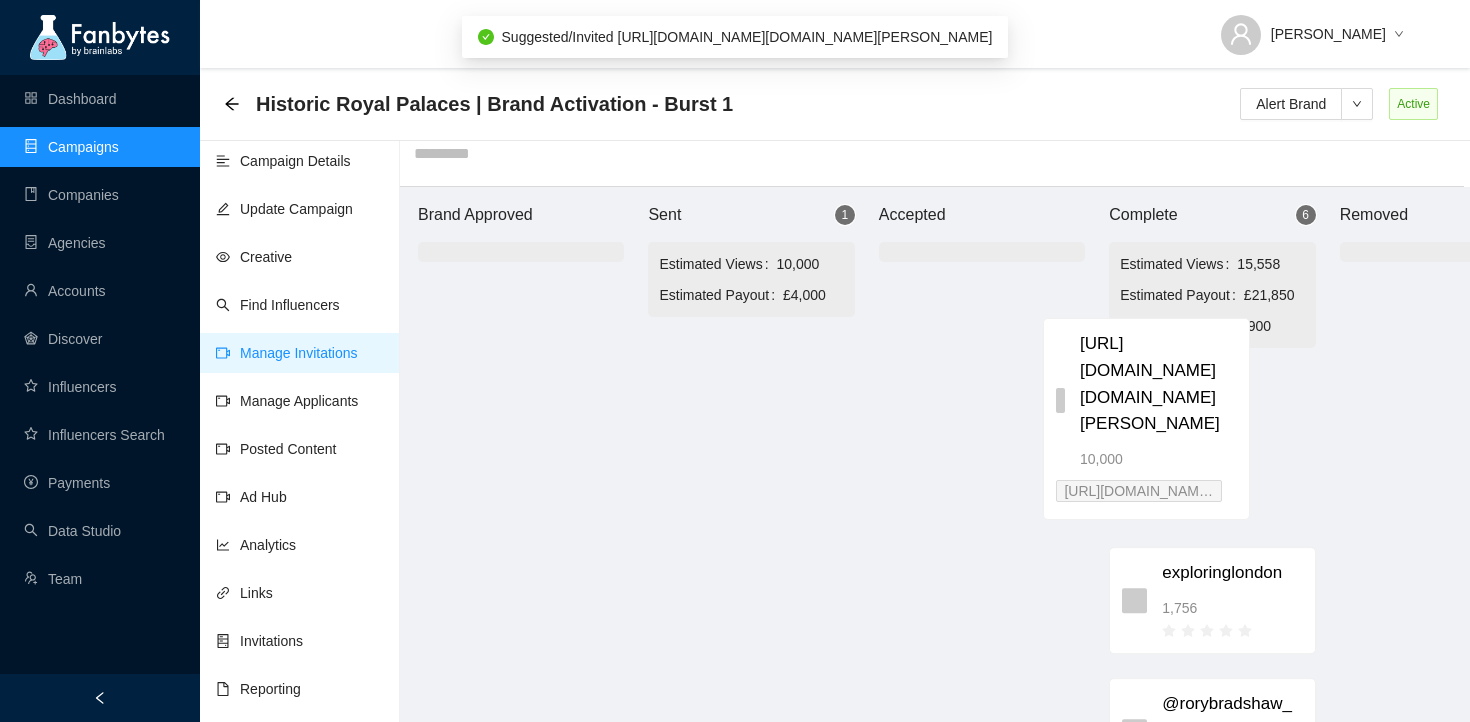 drag, startPoint x: 740, startPoint y: 418, endPoint x: 1192, endPoint y: 406, distance: 452.15927 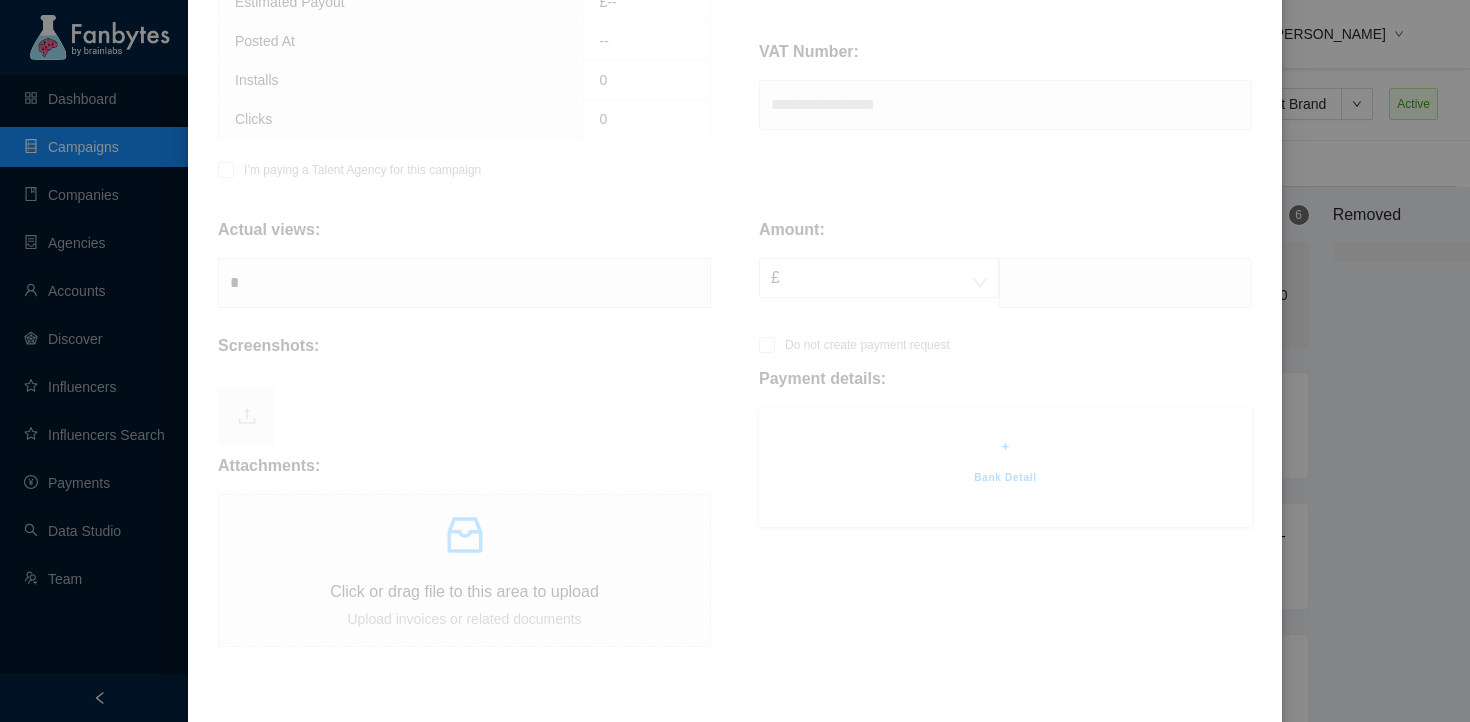 scroll, scrollTop: 526, scrollLeft: 0, axis: vertical 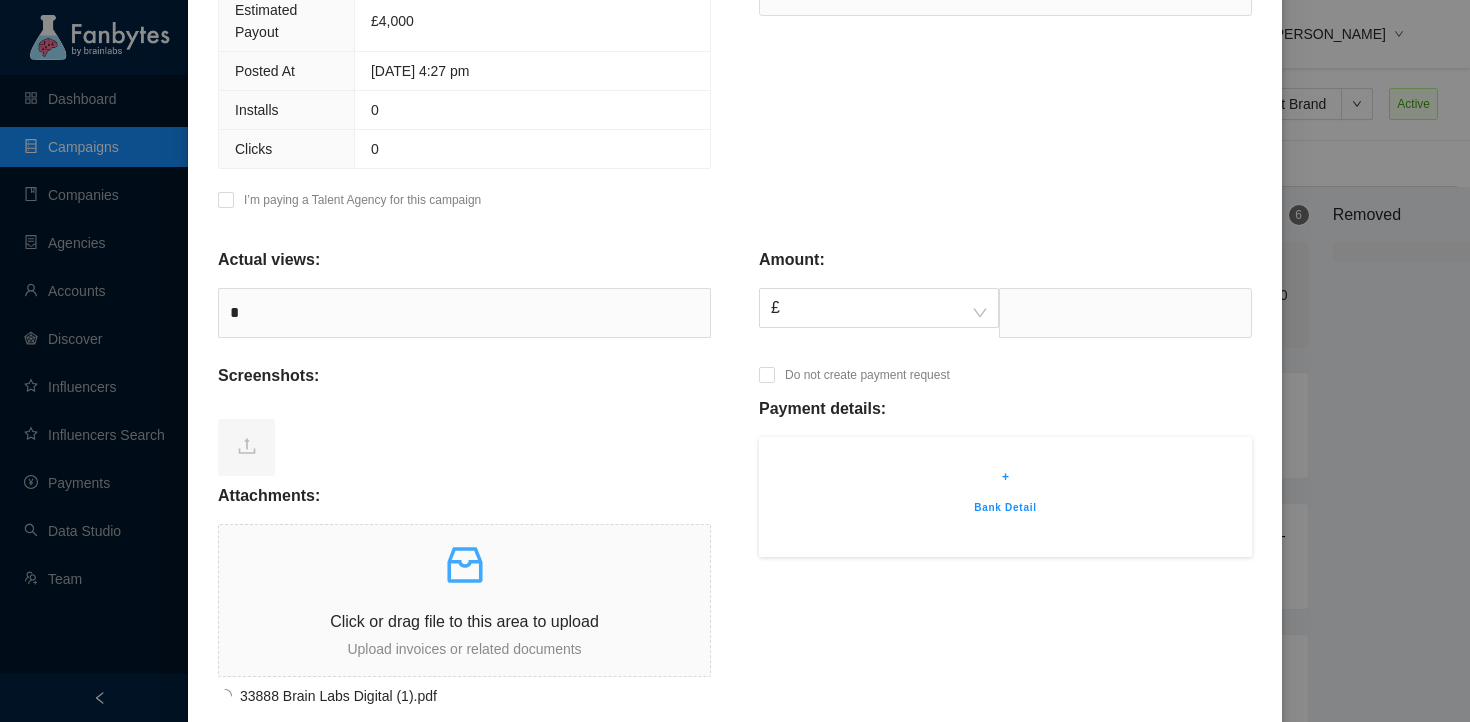 click on "Bank Detail" at bounding box center (1005, 508) 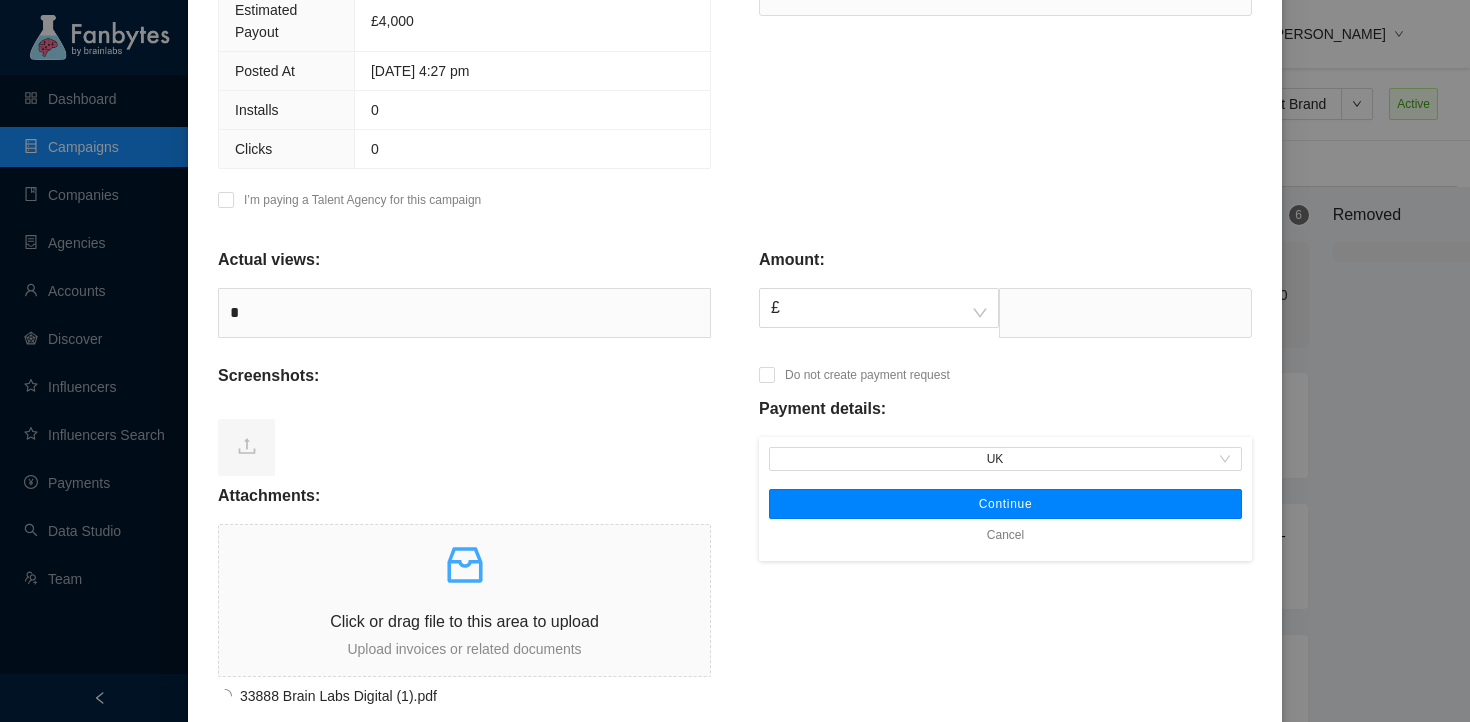 click on "Continue" at bounding box center (1006, 504) 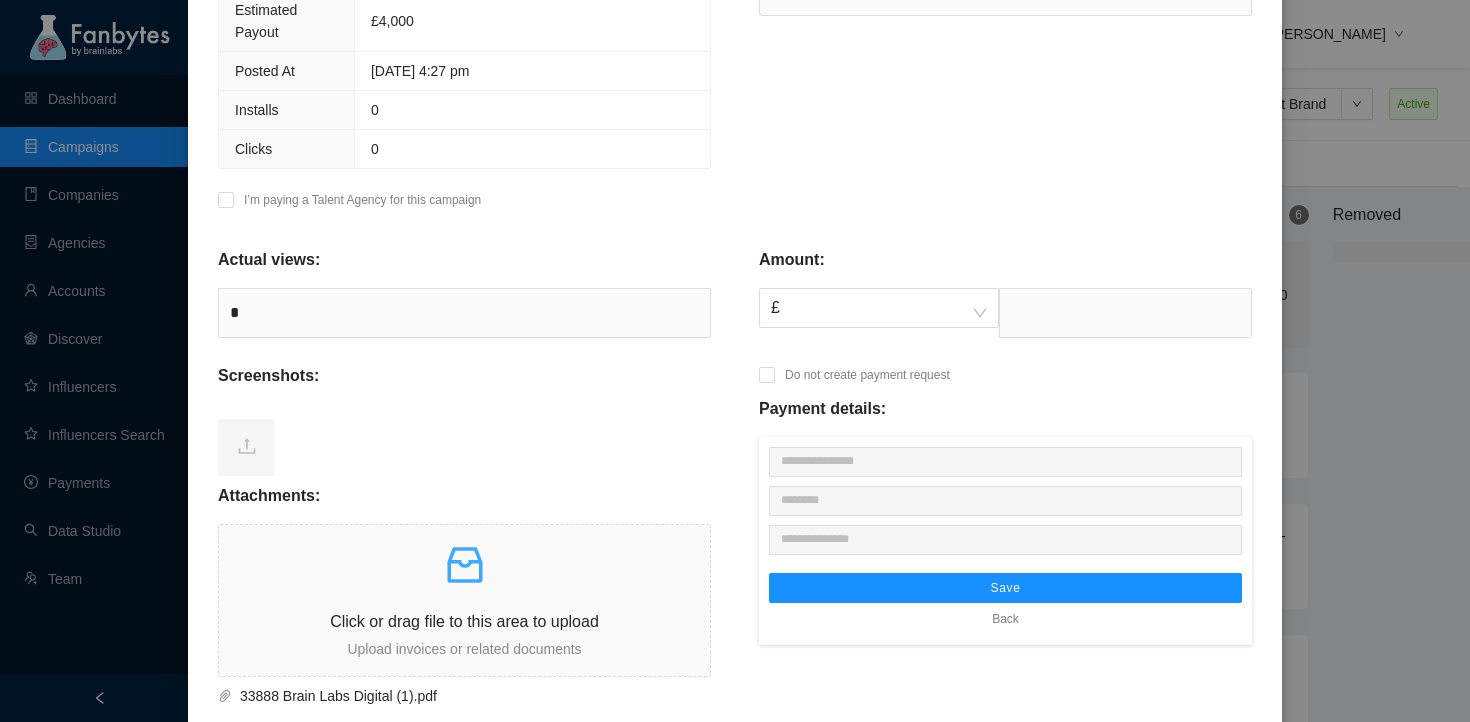 click on "Amount: £ Do not create payment request Payment details: Save Back" at bounding box center (1005, 464) 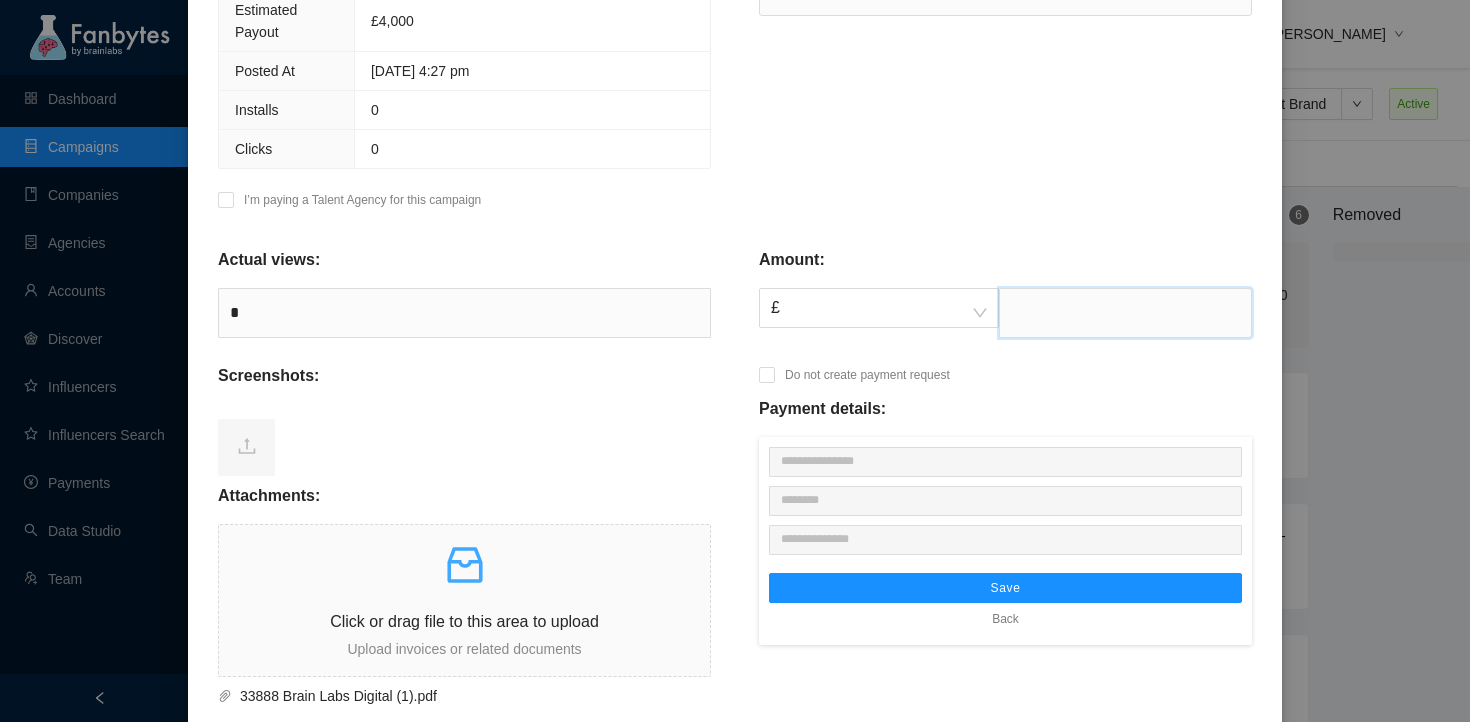 click at bounding box center [1125, 313] 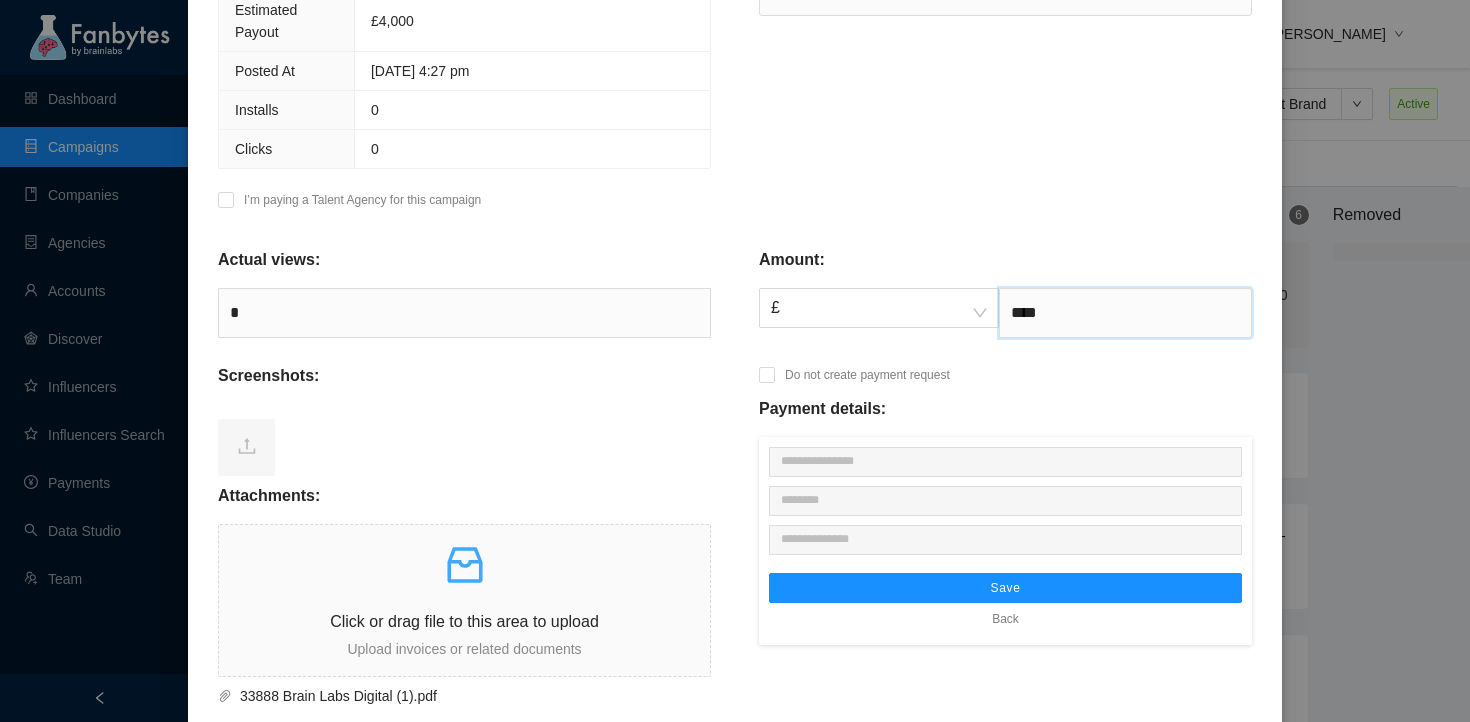 type on "****" 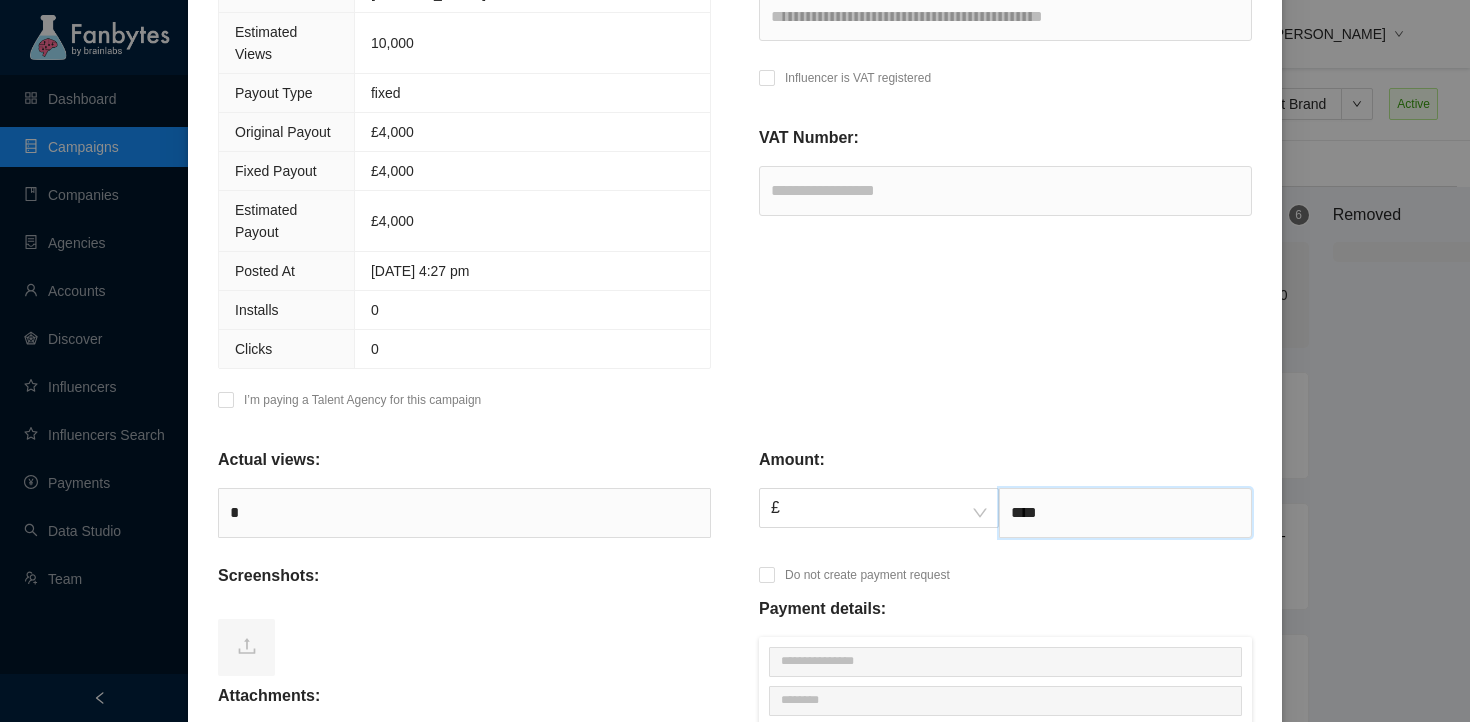 scroll, scrollTop: 299, scrollLeft: 0, axis: vertical 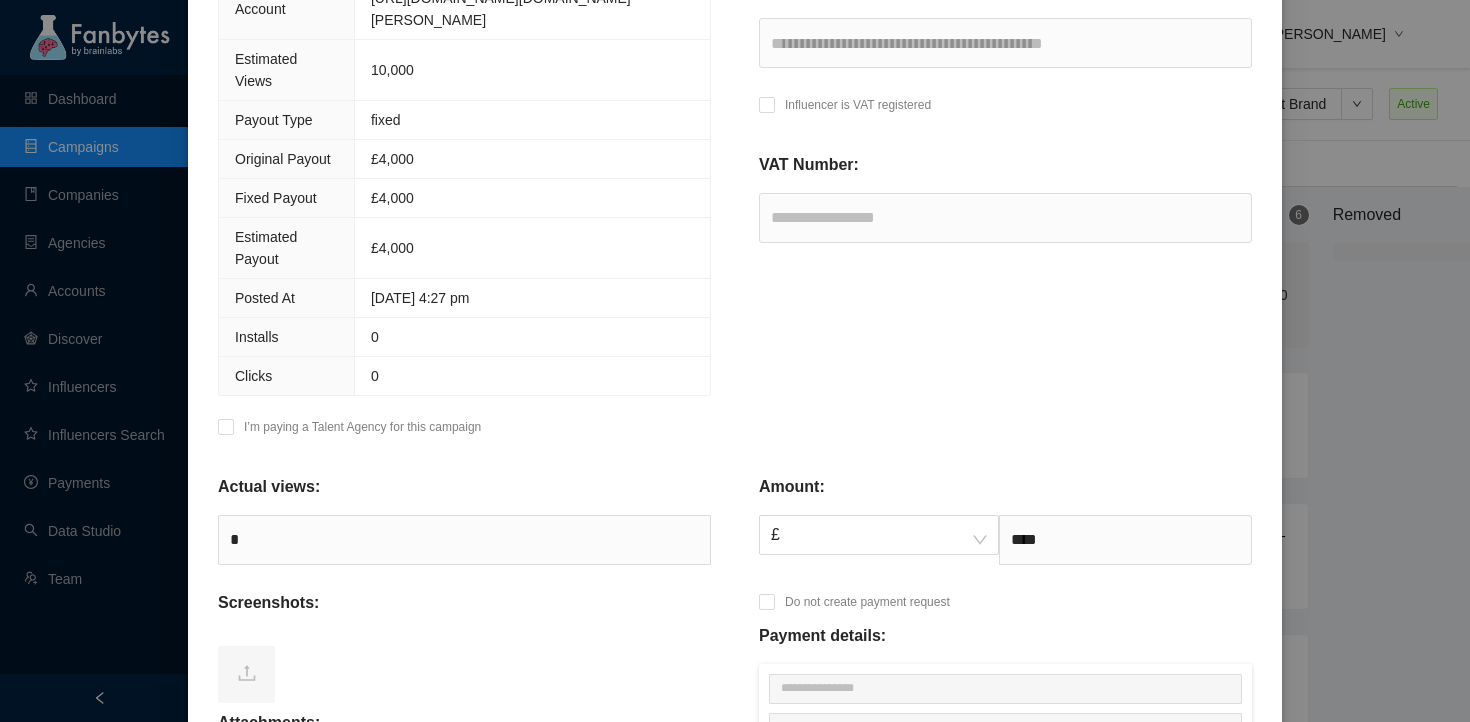 click on "Influencer is VAT registered" at bounding box center (845, 110) 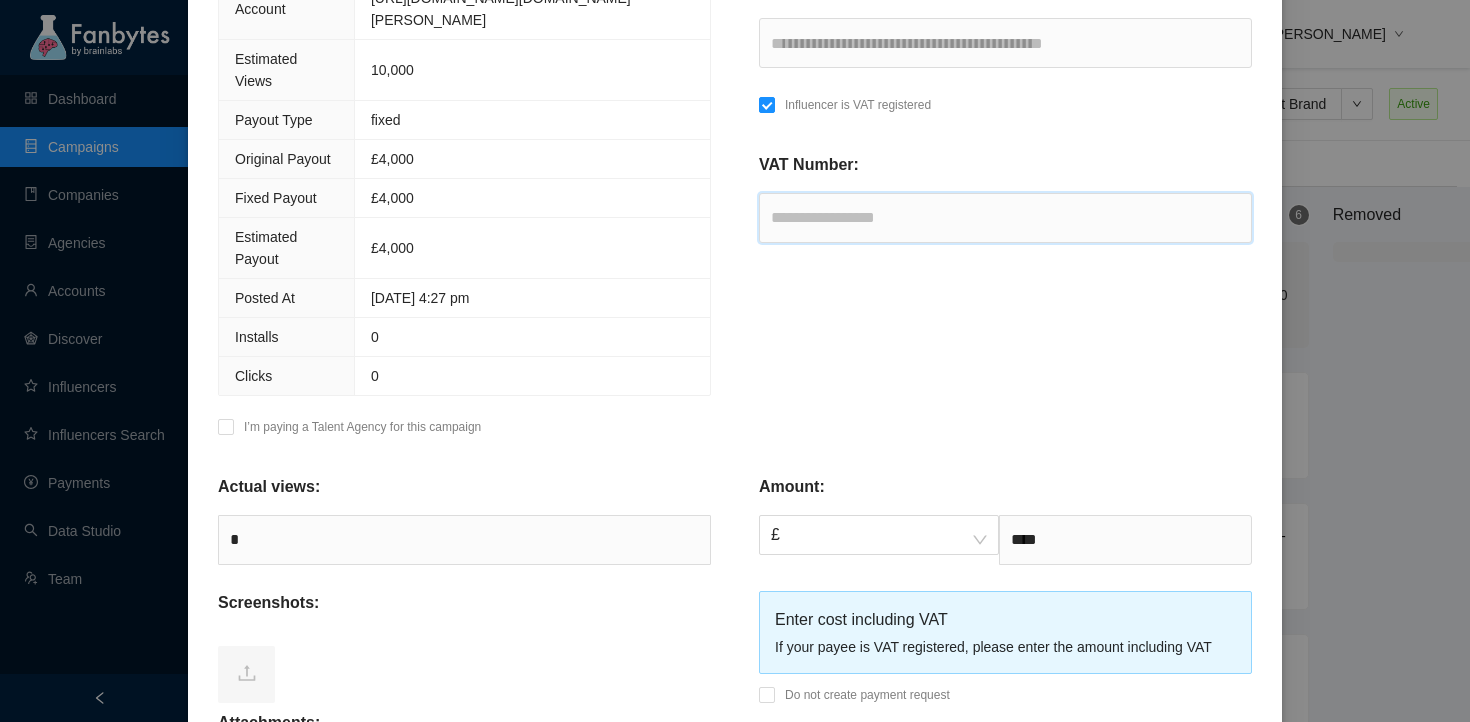 click at bounding box center [1005, 218] 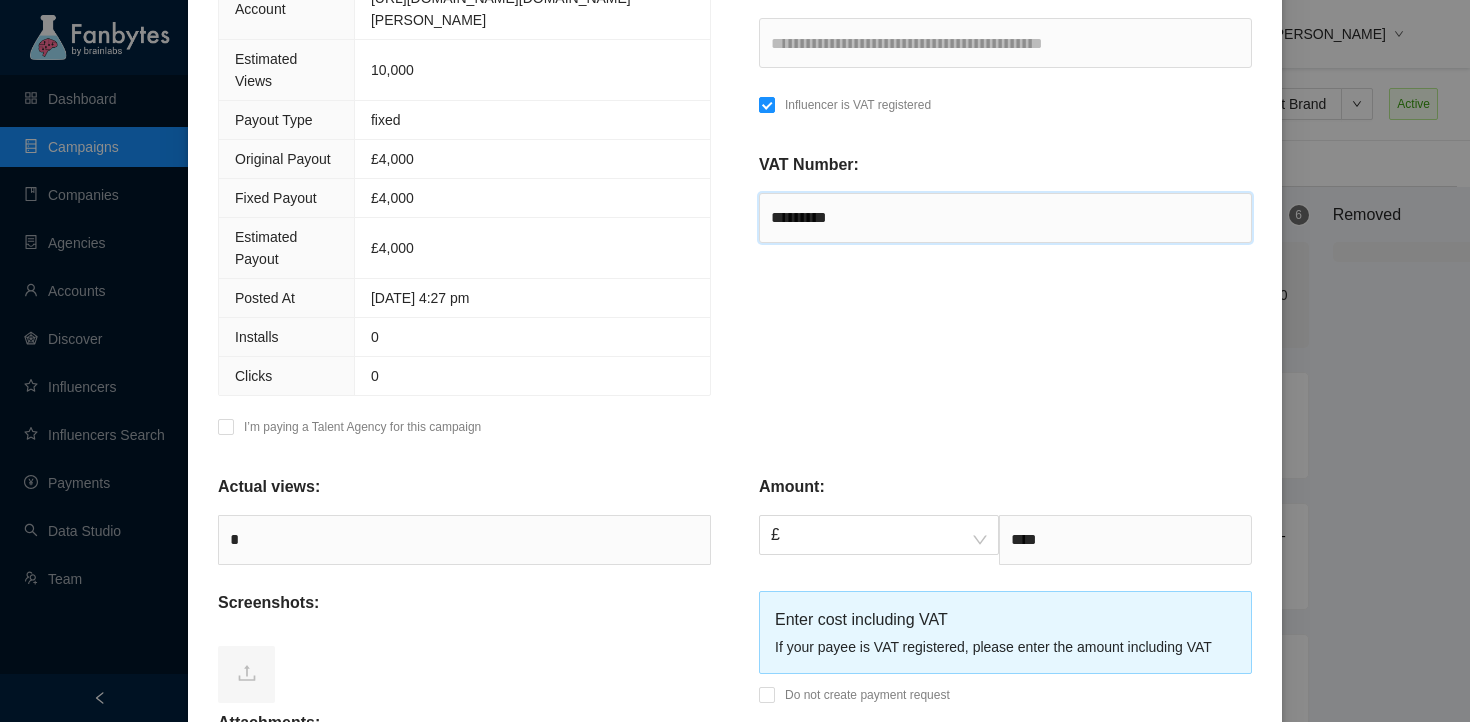 scroll, scrollTop: 477, scrollLeft: 0, axis: vertical 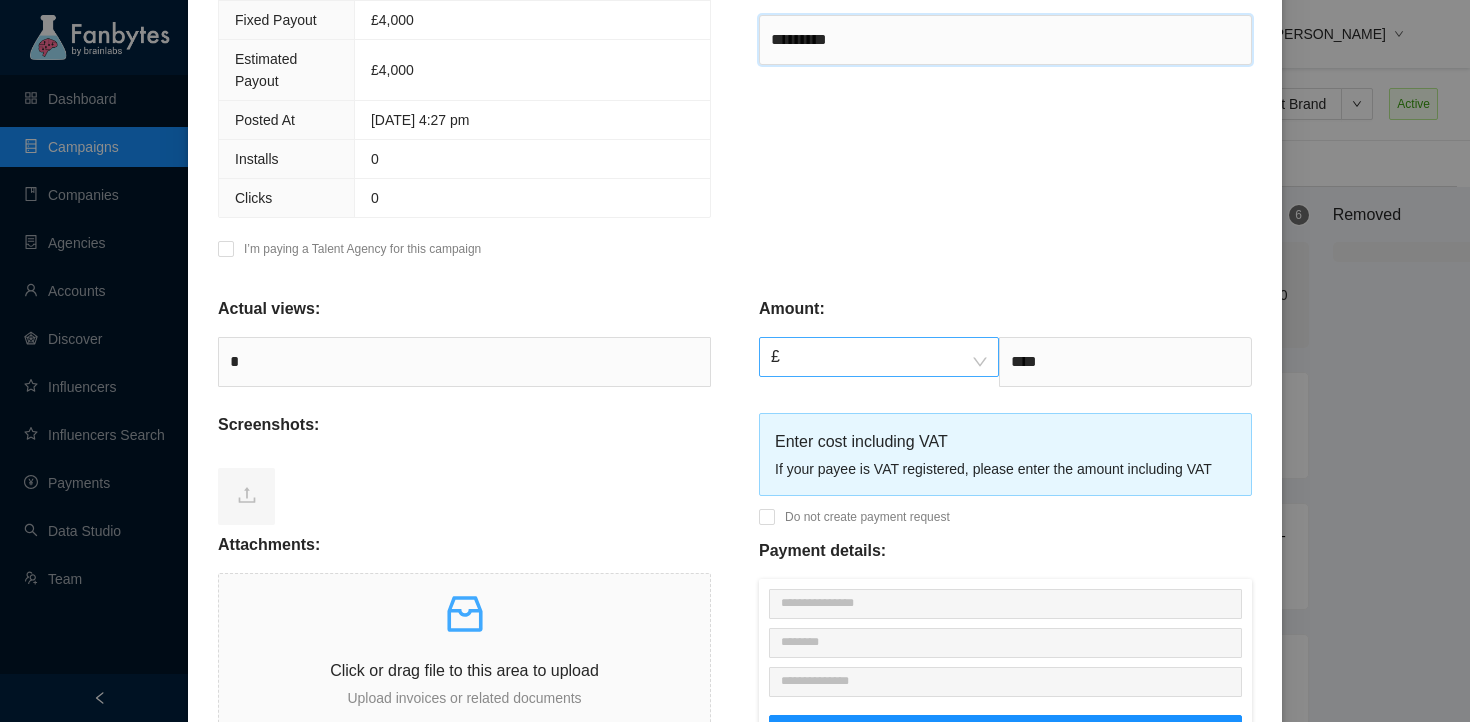 click on "£" at bounding box center [879, 357] 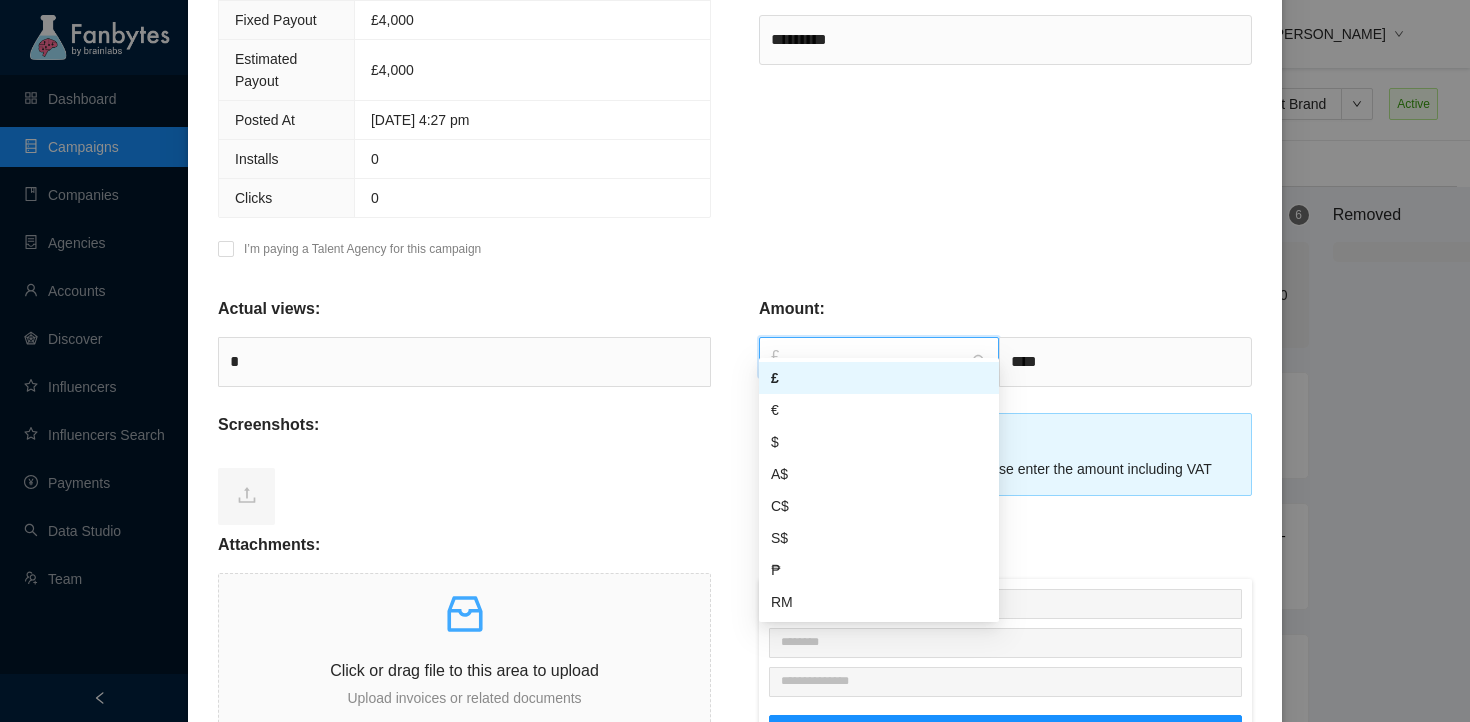 click on "**********" at bounding box center [1005, 35] 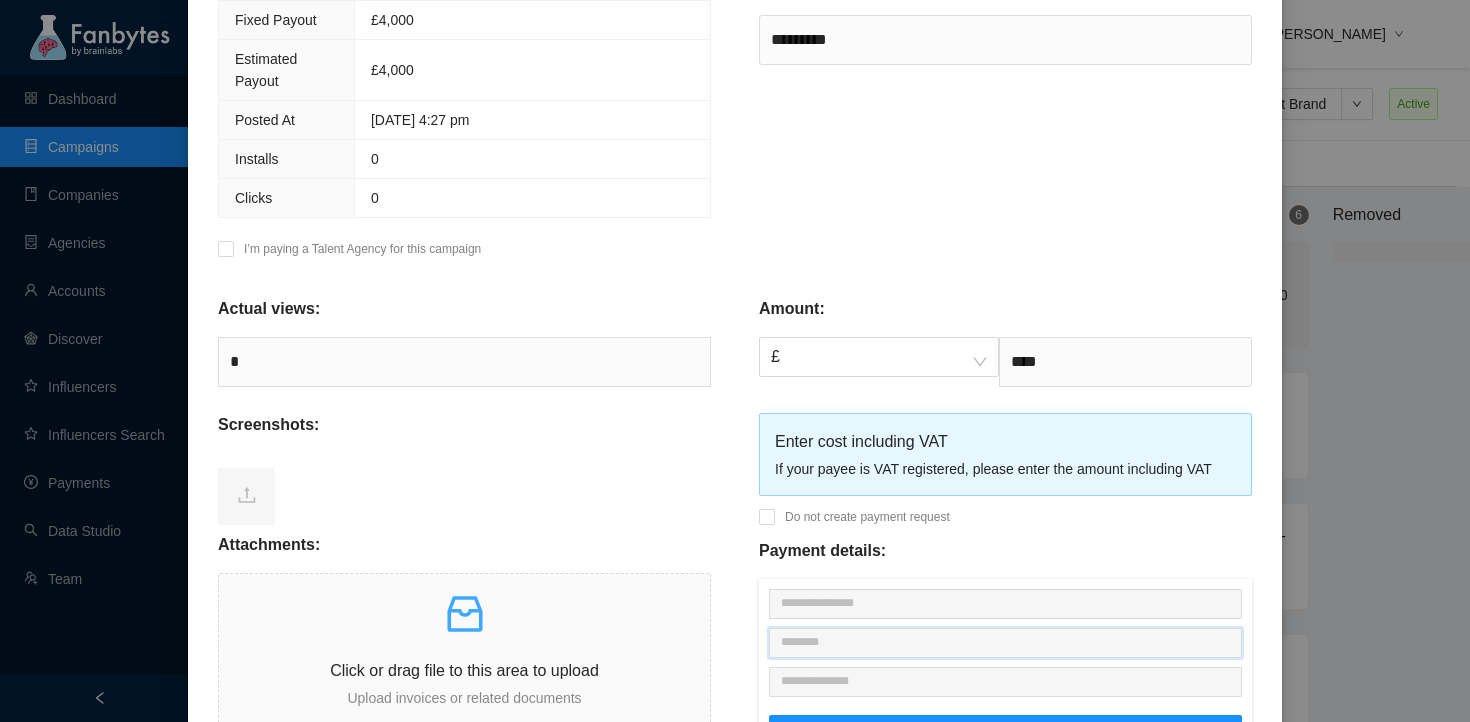 click at bounding box center [1005, 643] 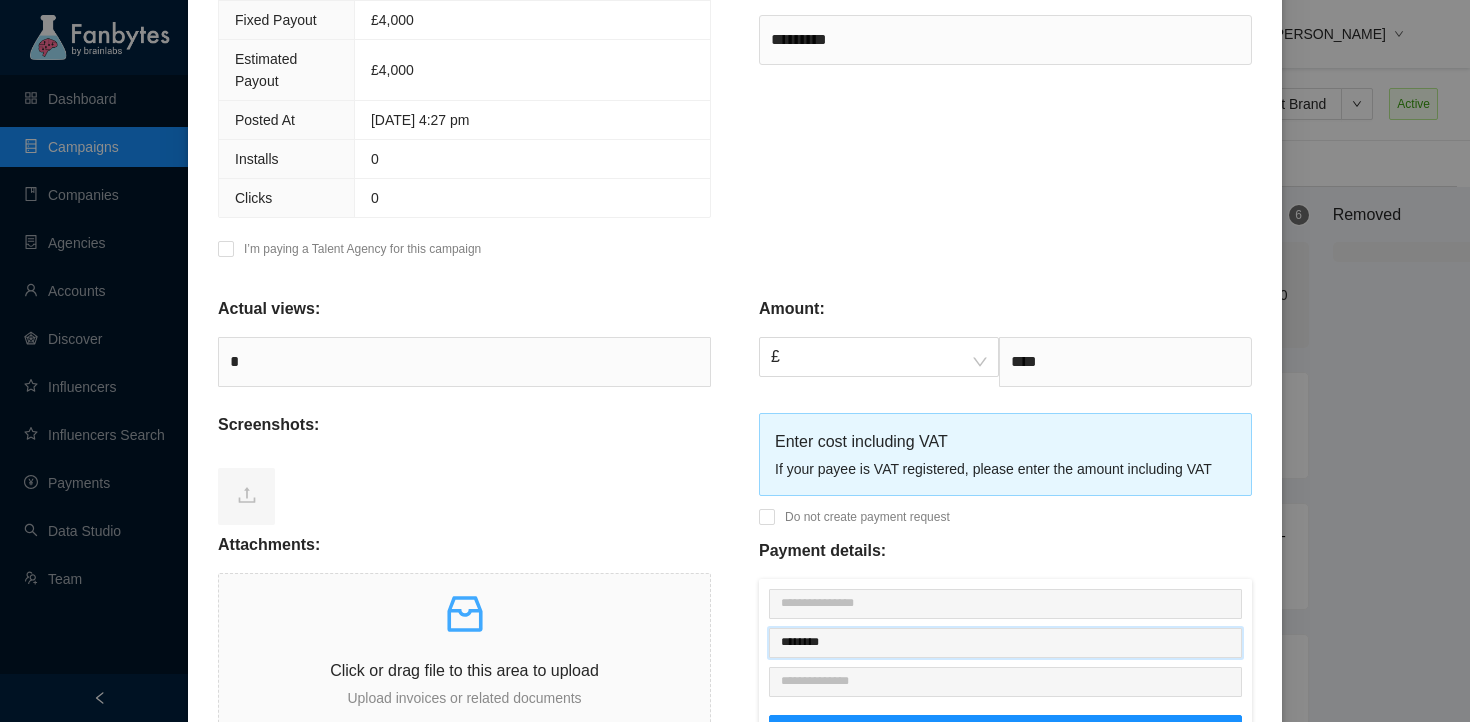 type on "********" 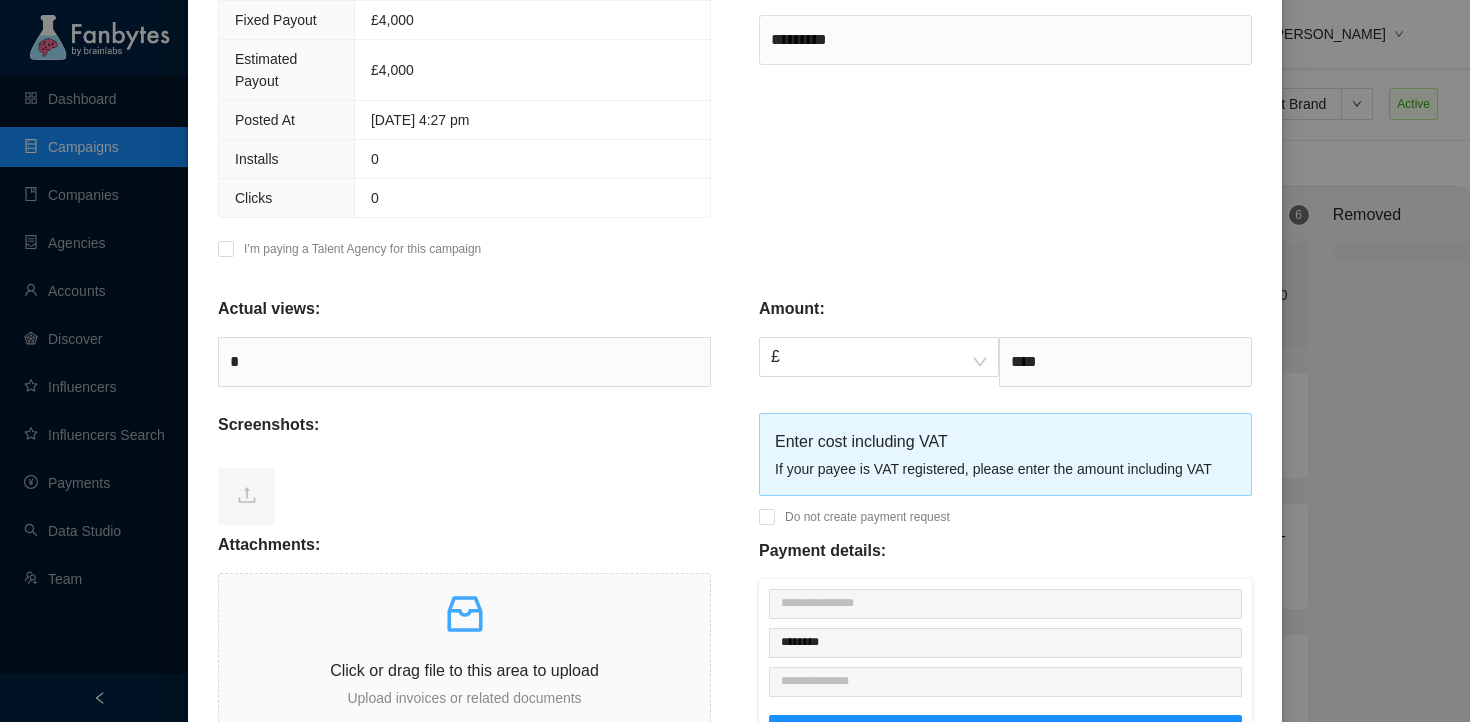 click on "******** Save Back" at bounding box center (1005, 683) 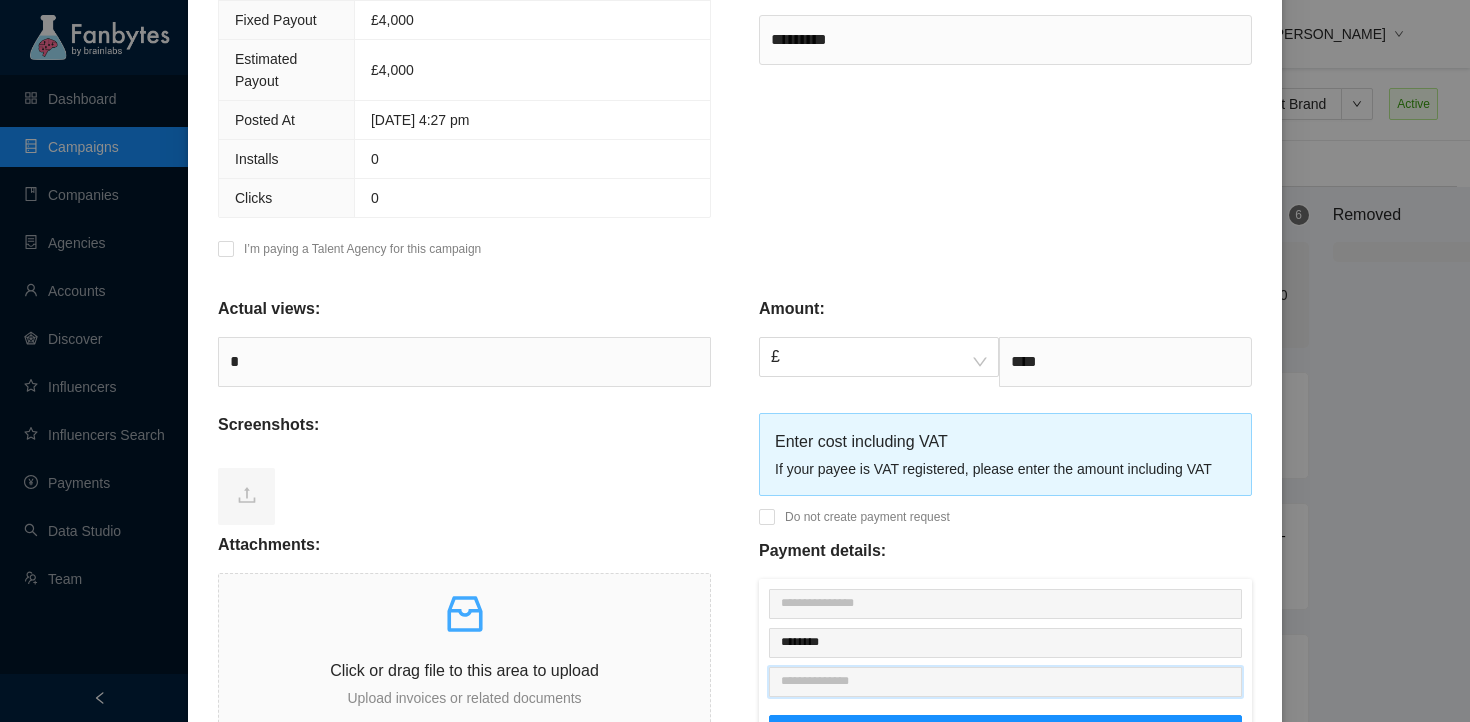 click at bounding box center (1005, 682) 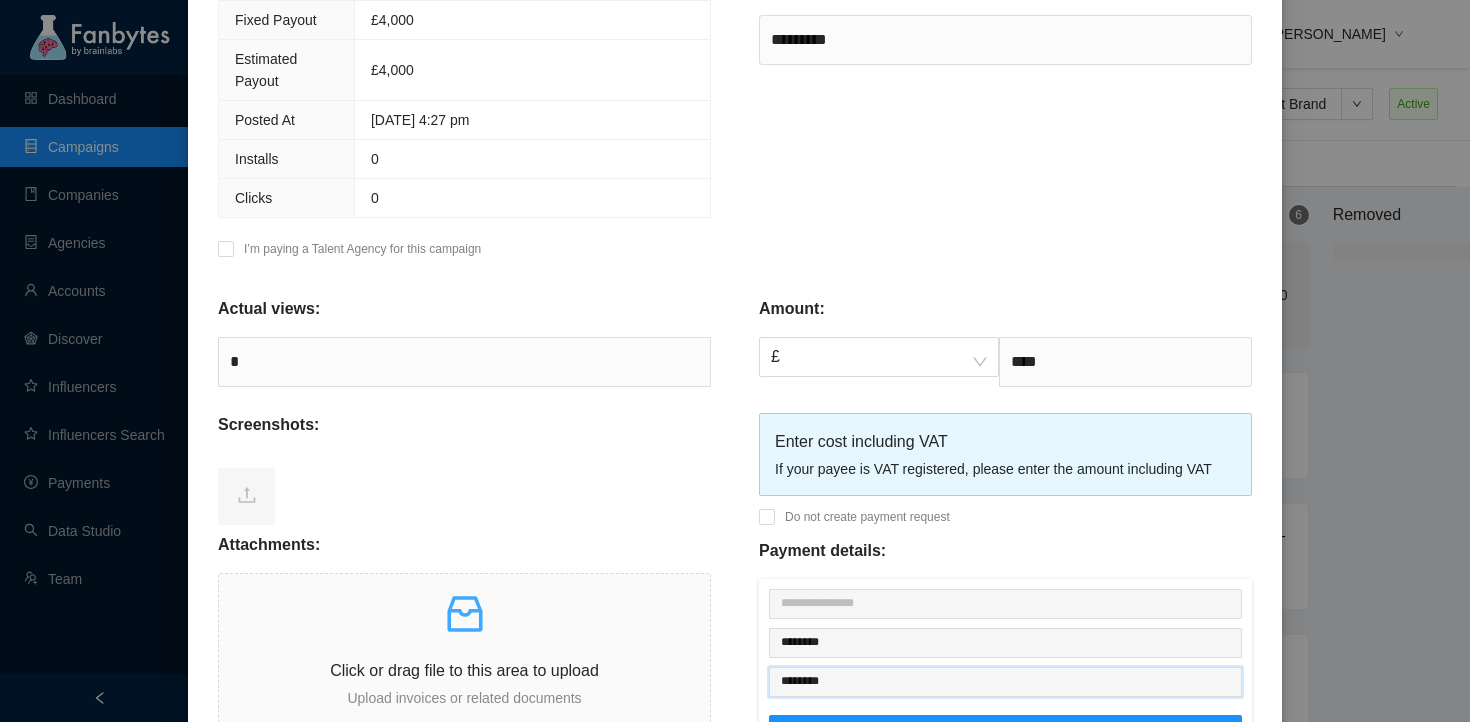 type on "********" 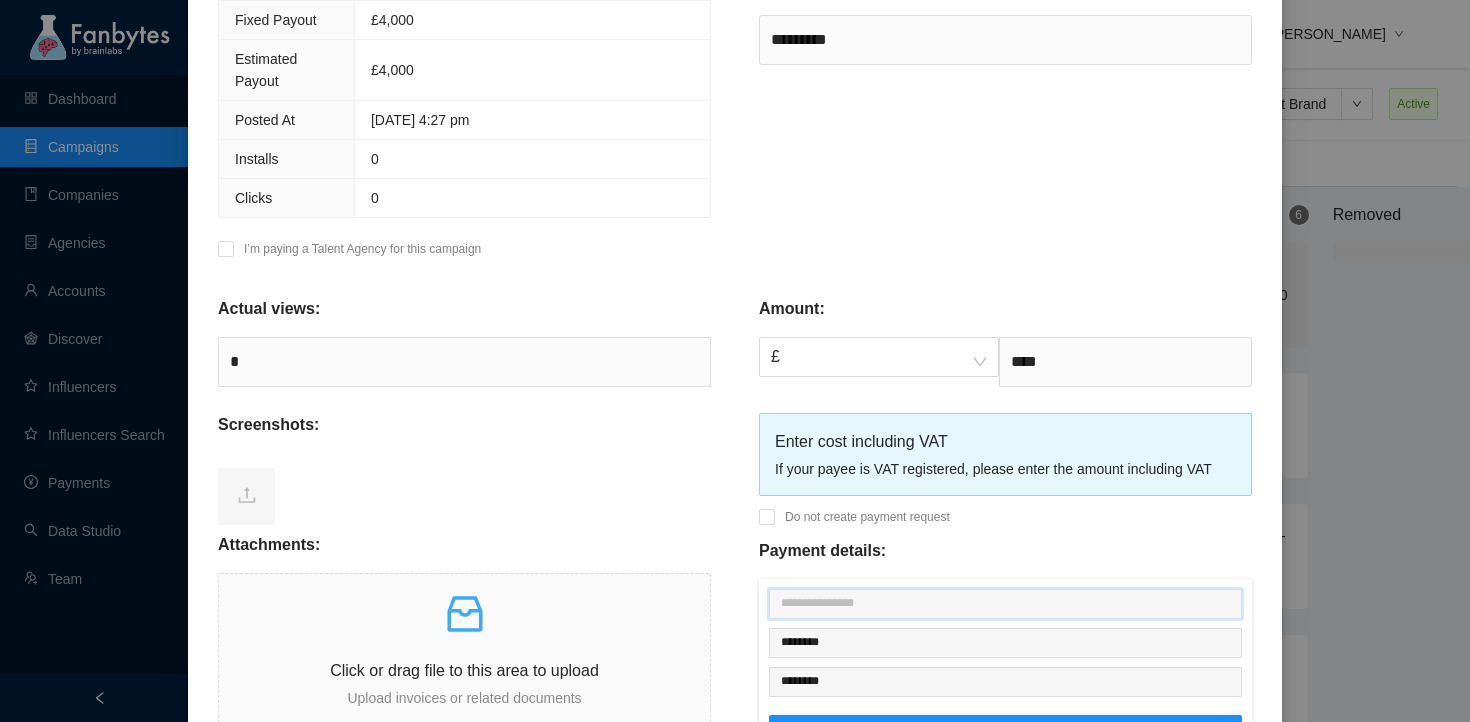 click at bounding box center [1005, 604] 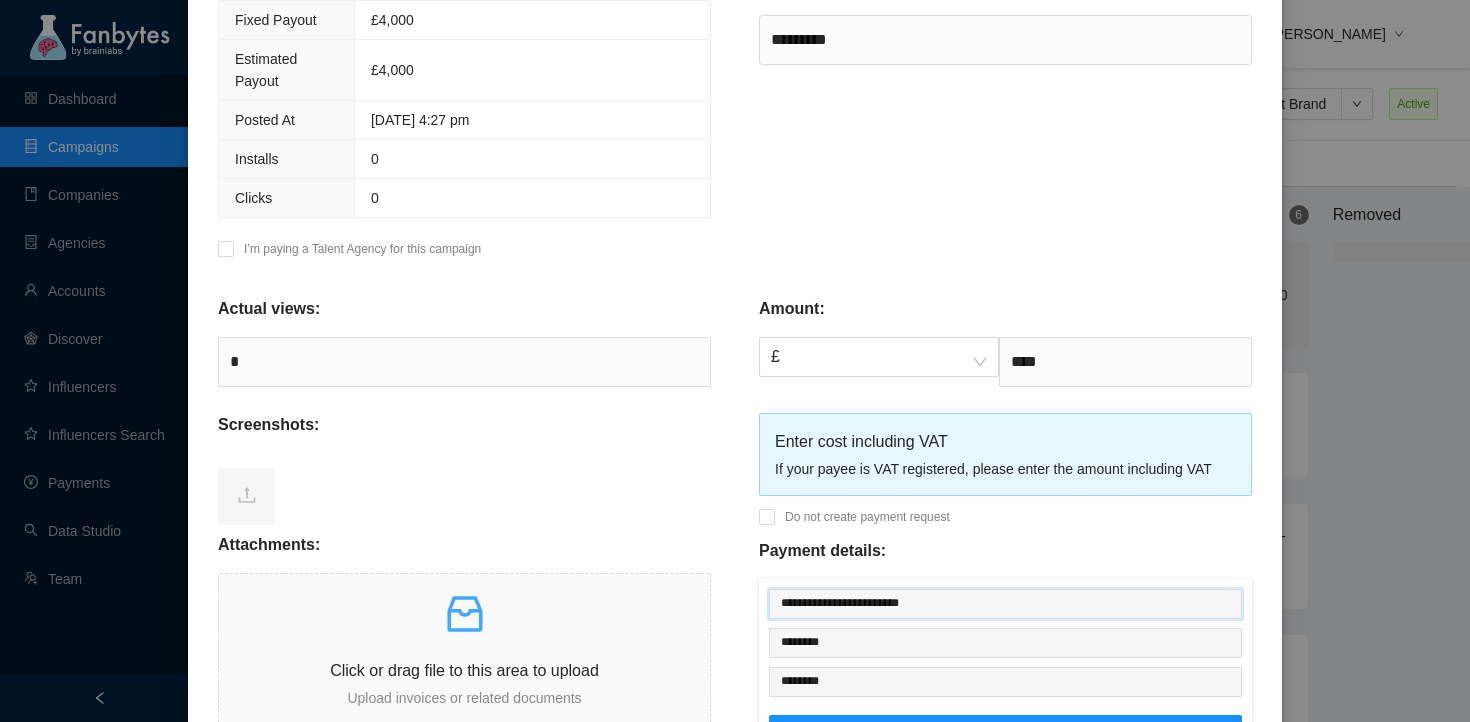 type on "**********" 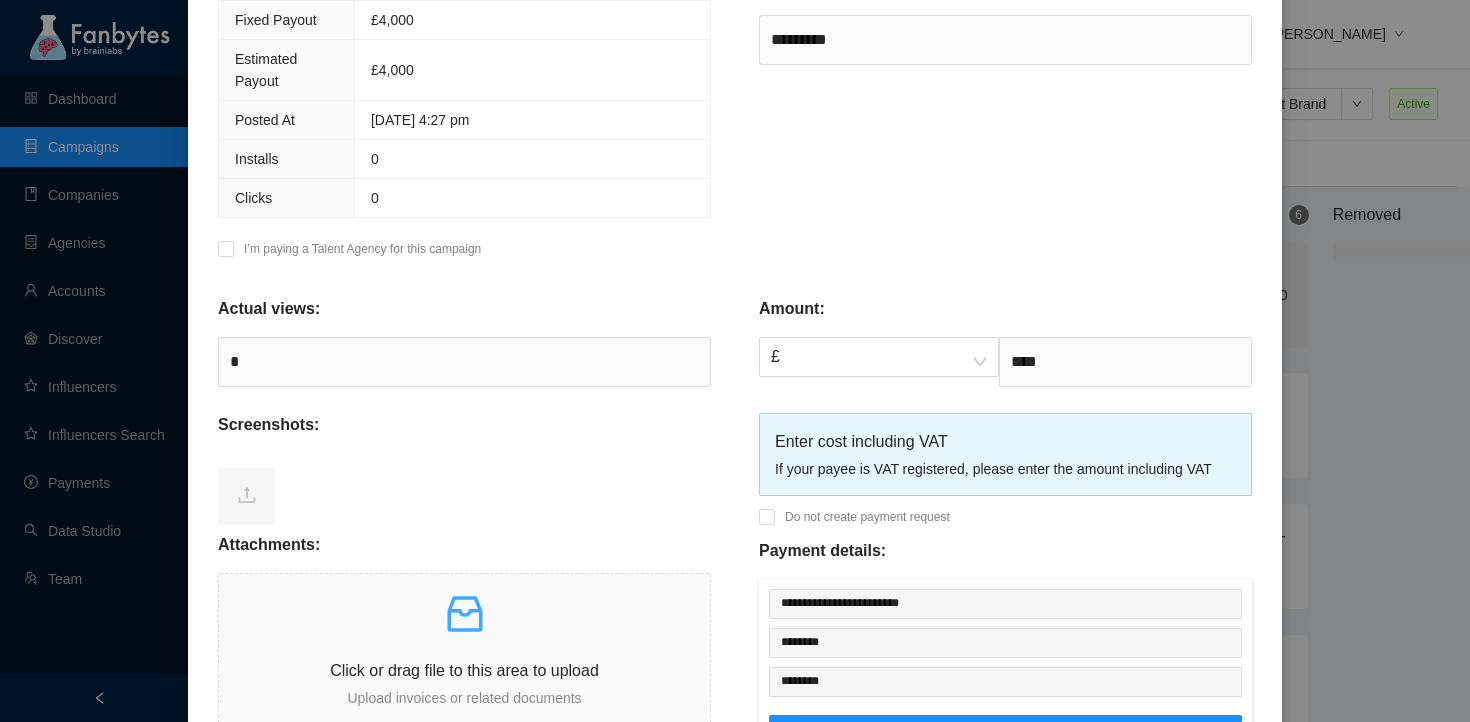 click on "**********" at bounding box center [1005, 542] 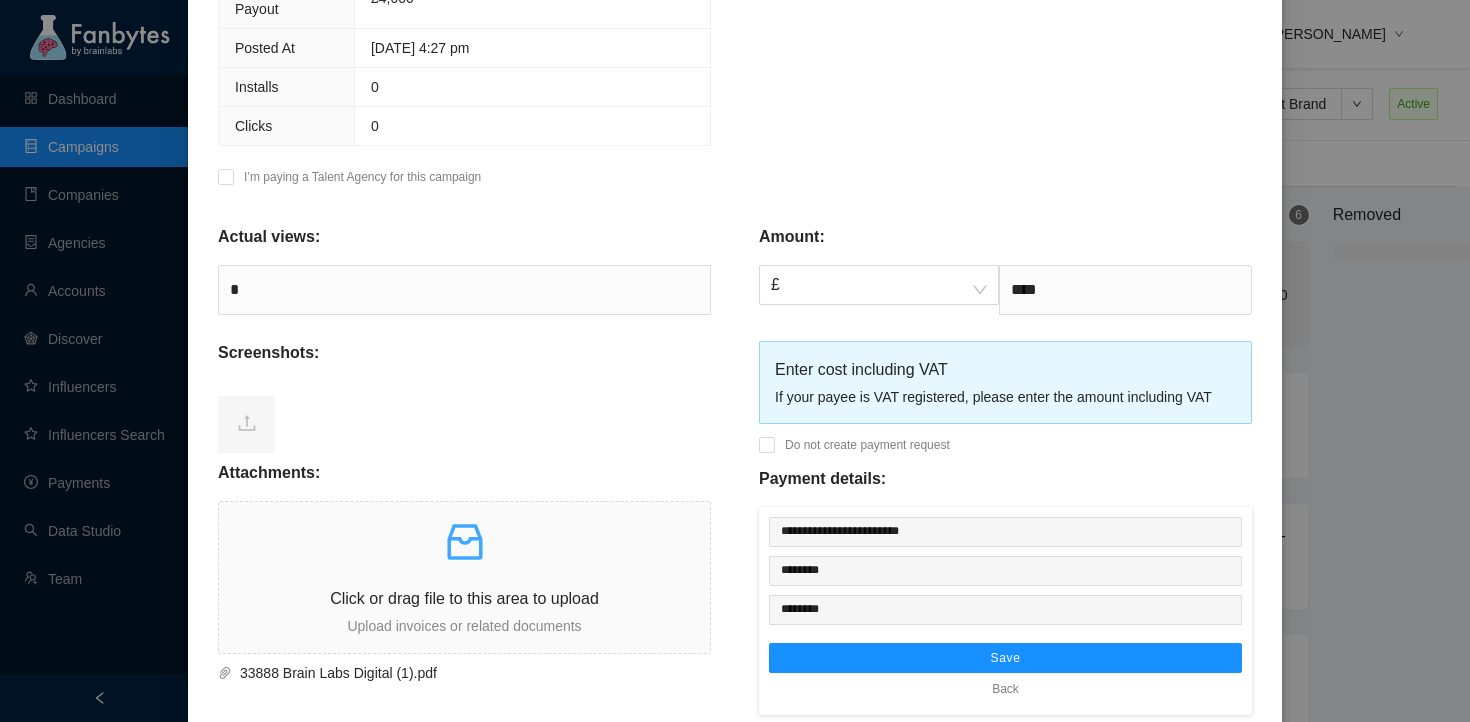 scroll, scrollTop: 612, scrollLeft: 0, axis: vertical 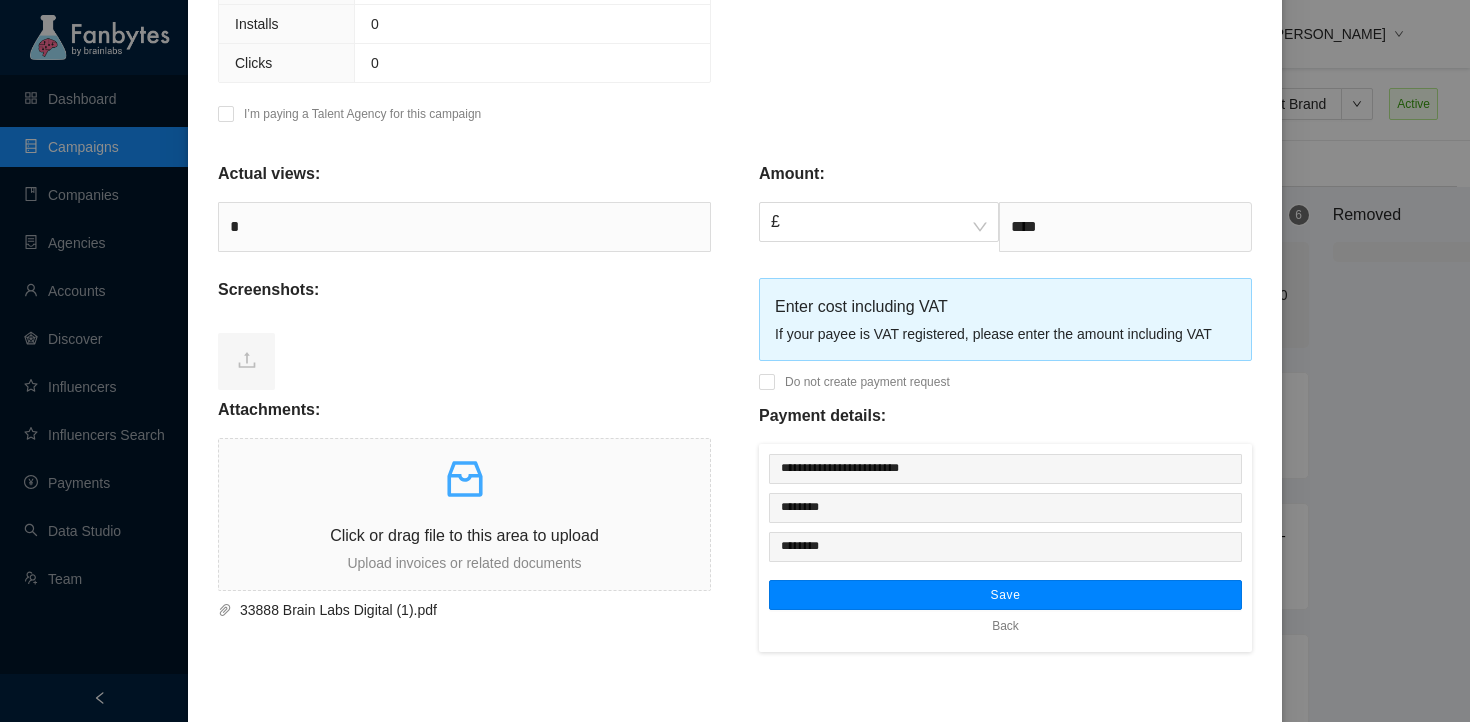 click on "Save" at bounding box center (1005, 595) 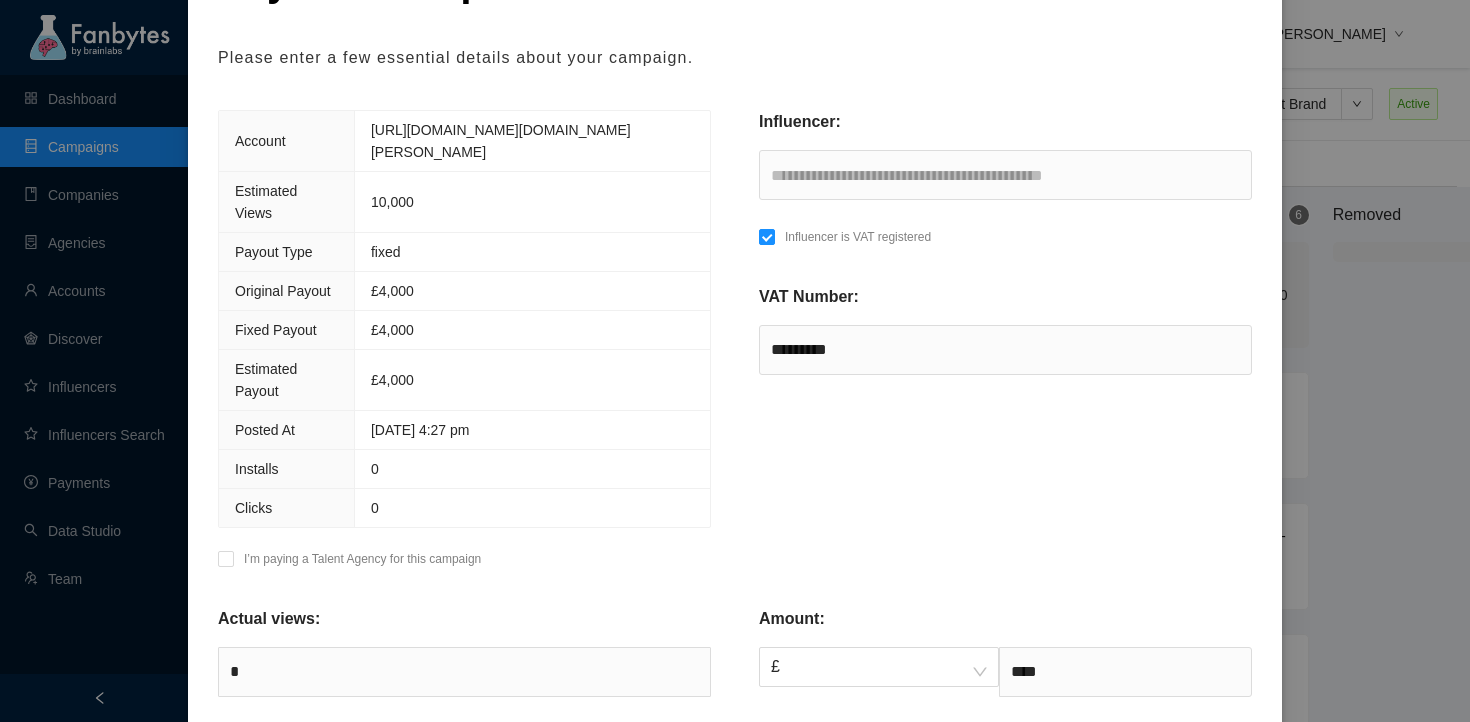scroll, scrollTop: 678, scrollLeft: 0, axis: vertical 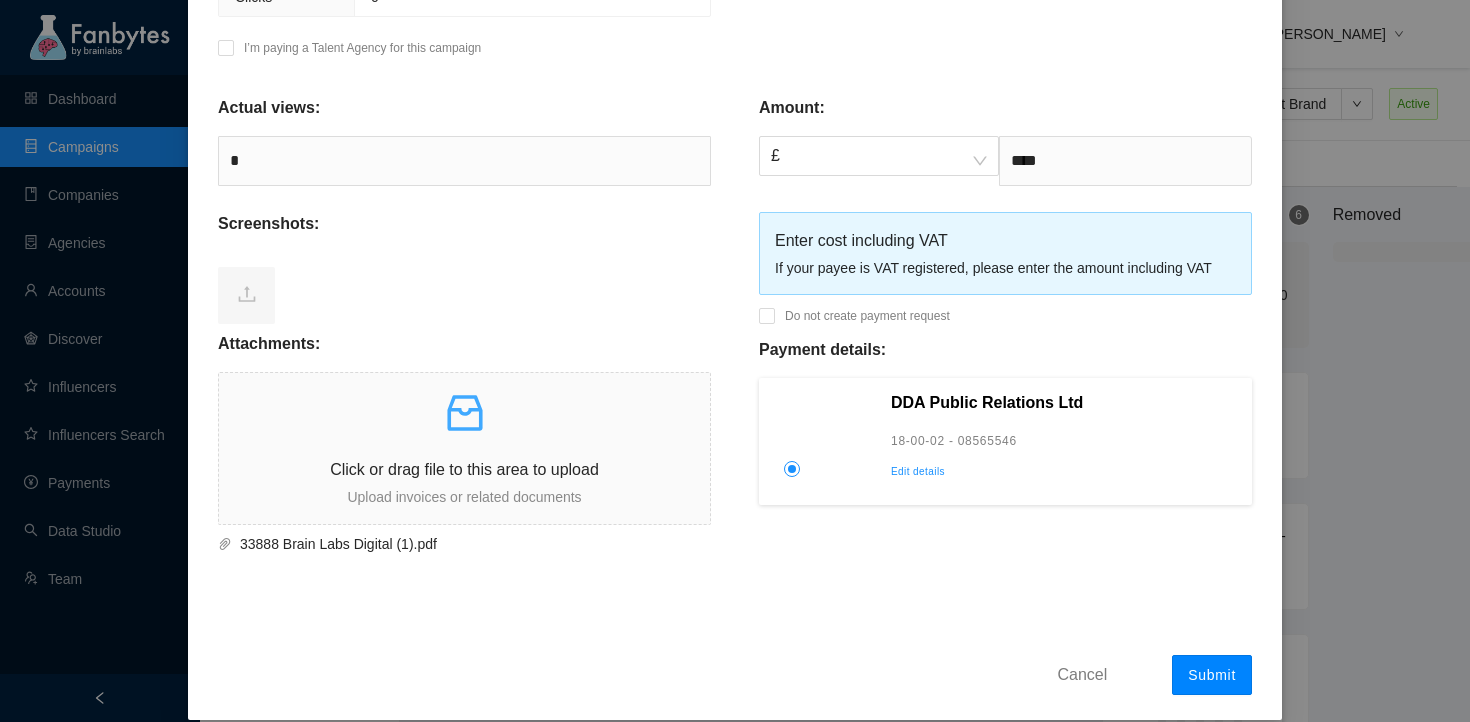 click on "Submit" at bounding box center [1212, 675] 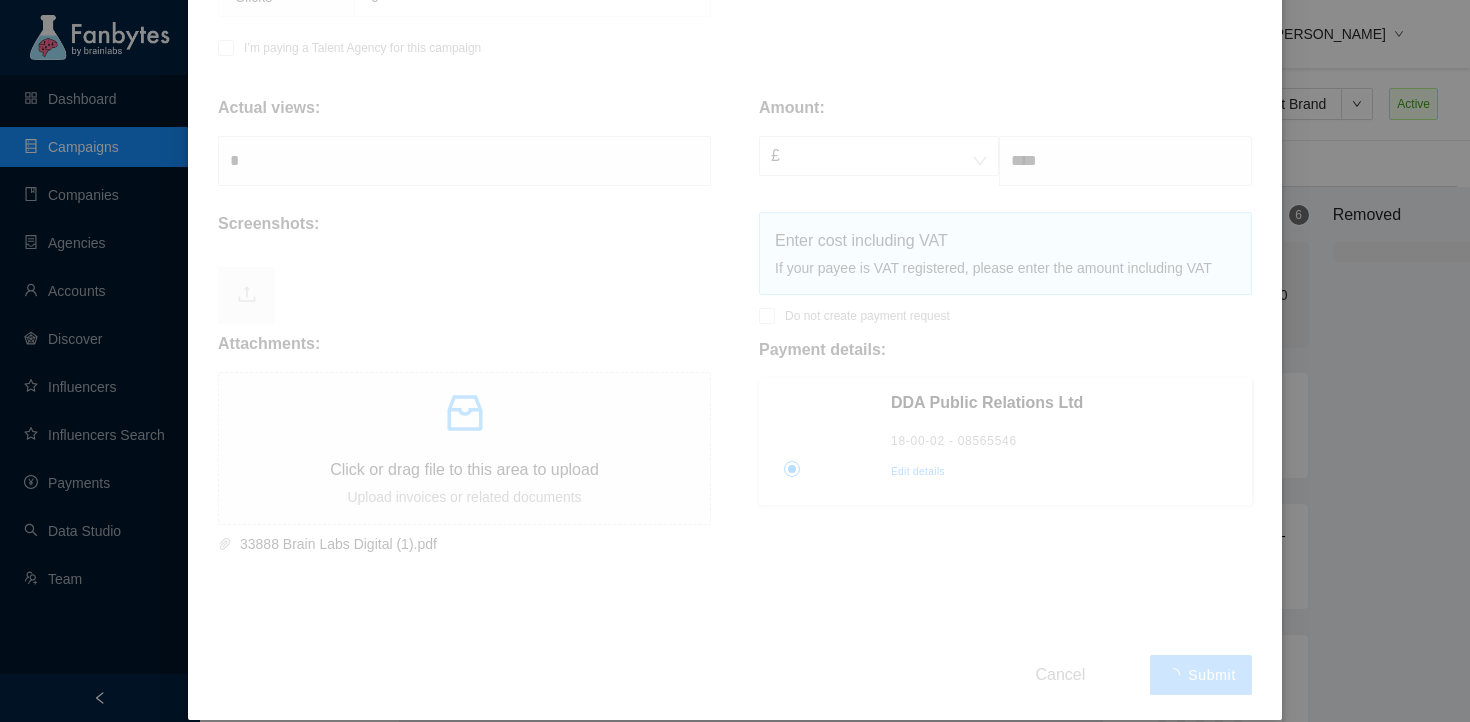 type 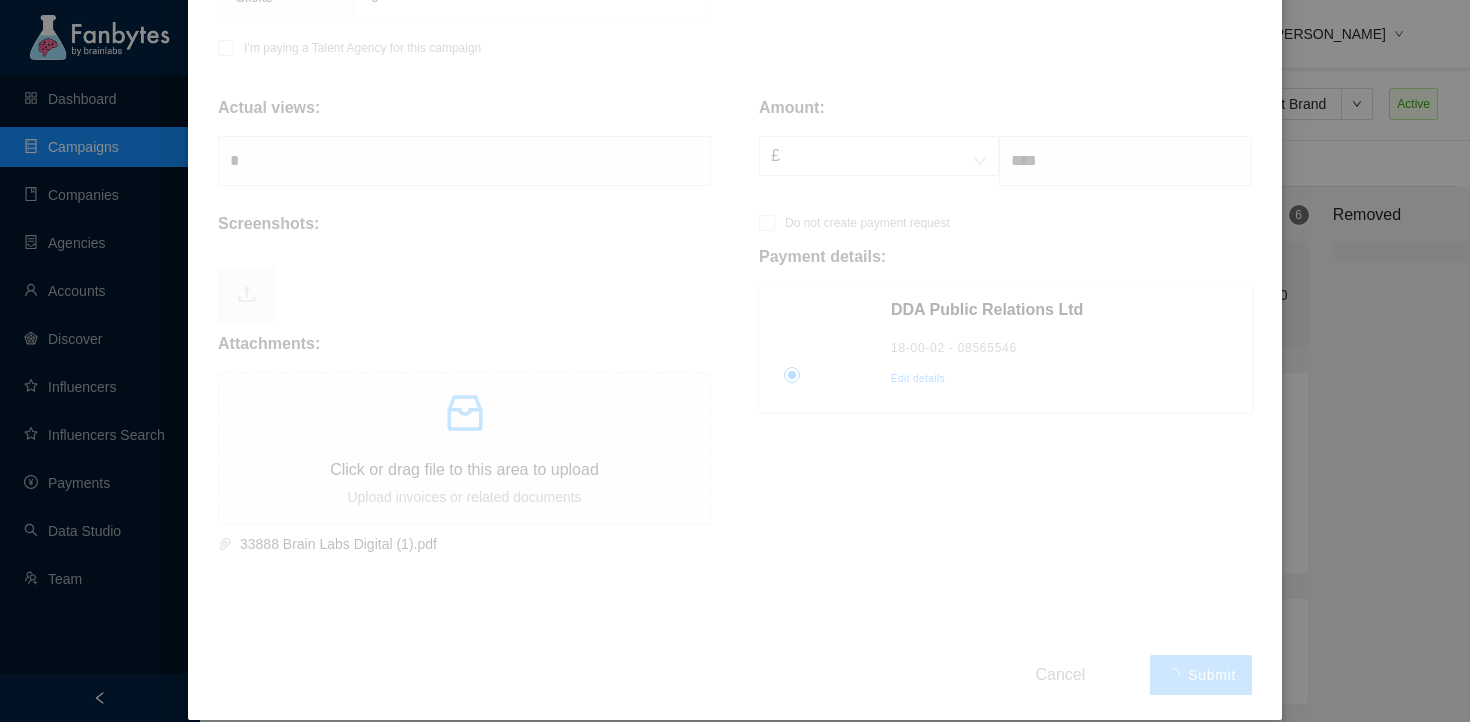 scroll, scrollTop: 0, scrollLeft: 0, axis: both 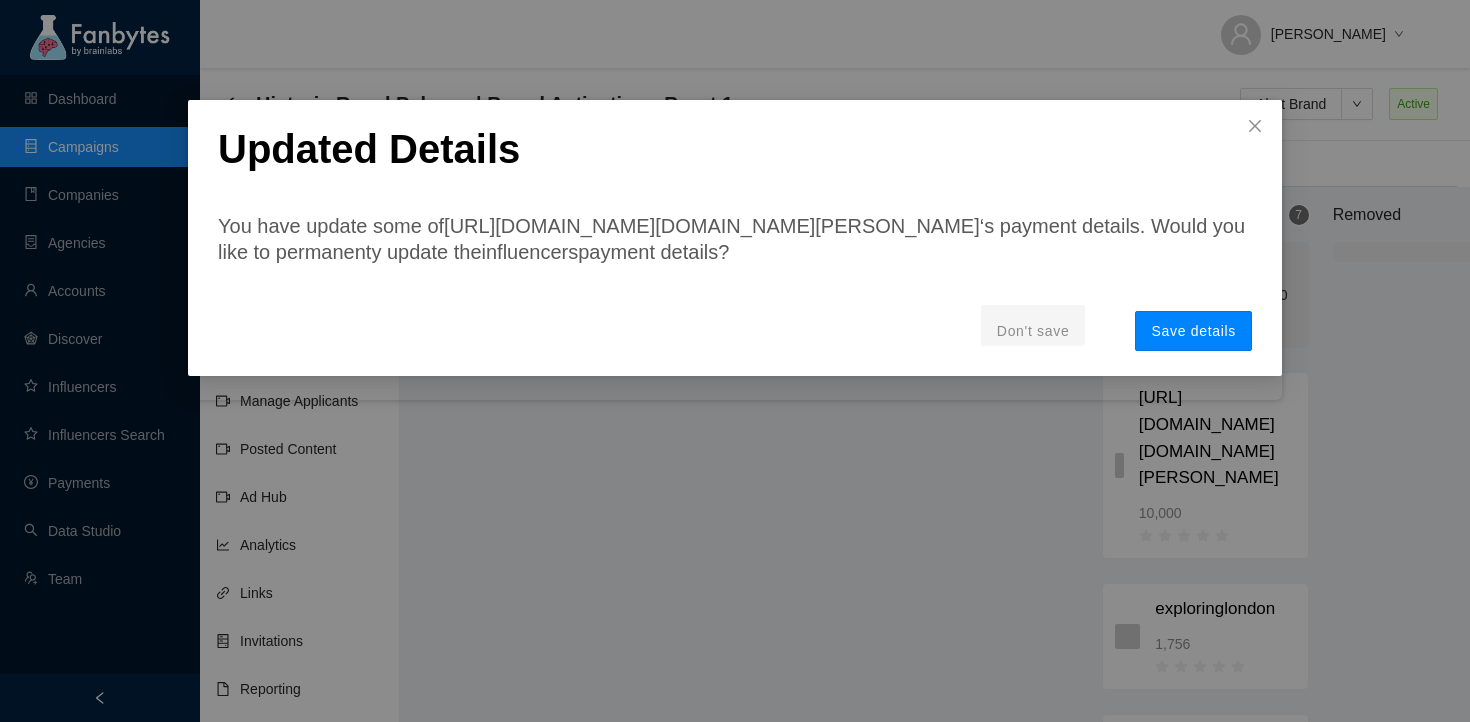 click on "Save details" at bounding box center [1193, 331] 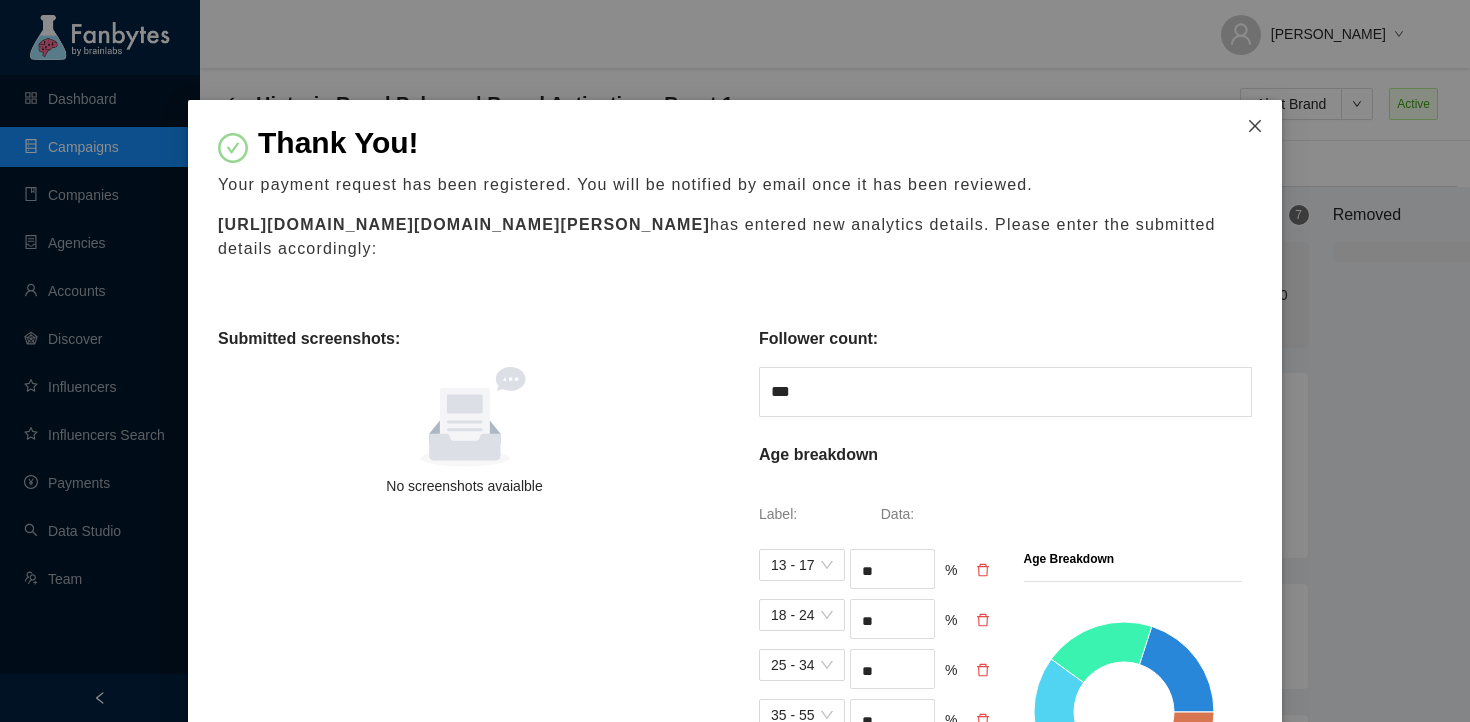 click at bounding box center [1255, 127] 